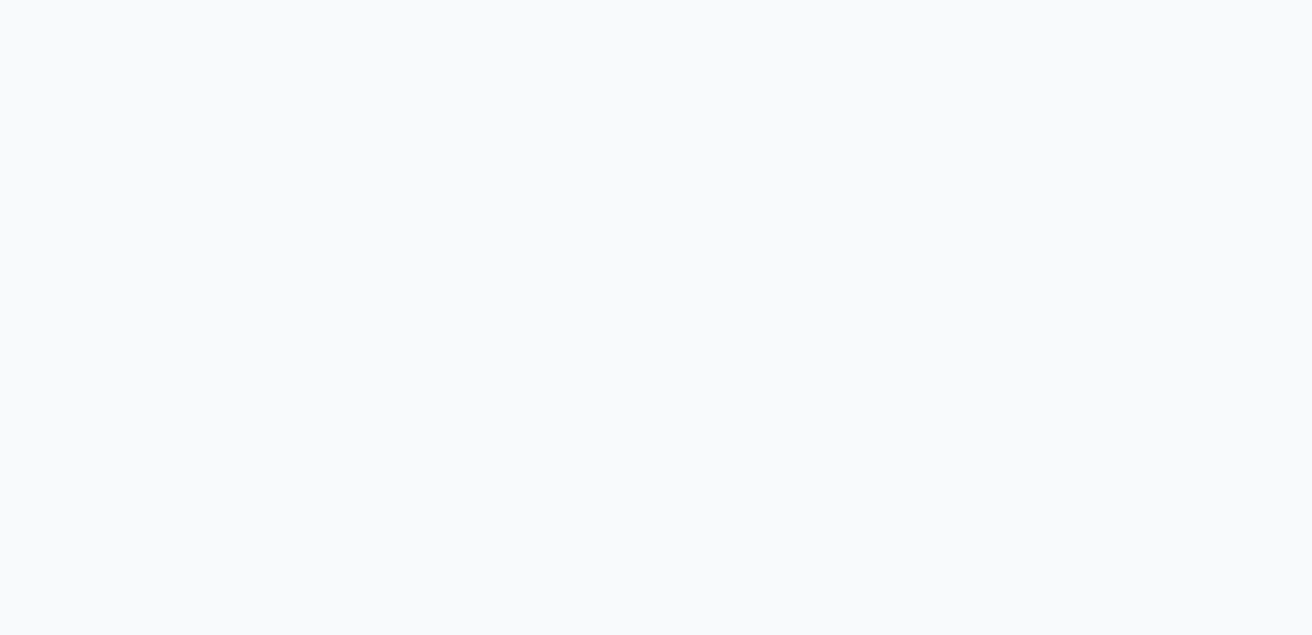 scroll, scrollTop: 0, scrollLeft: 0, axis: both 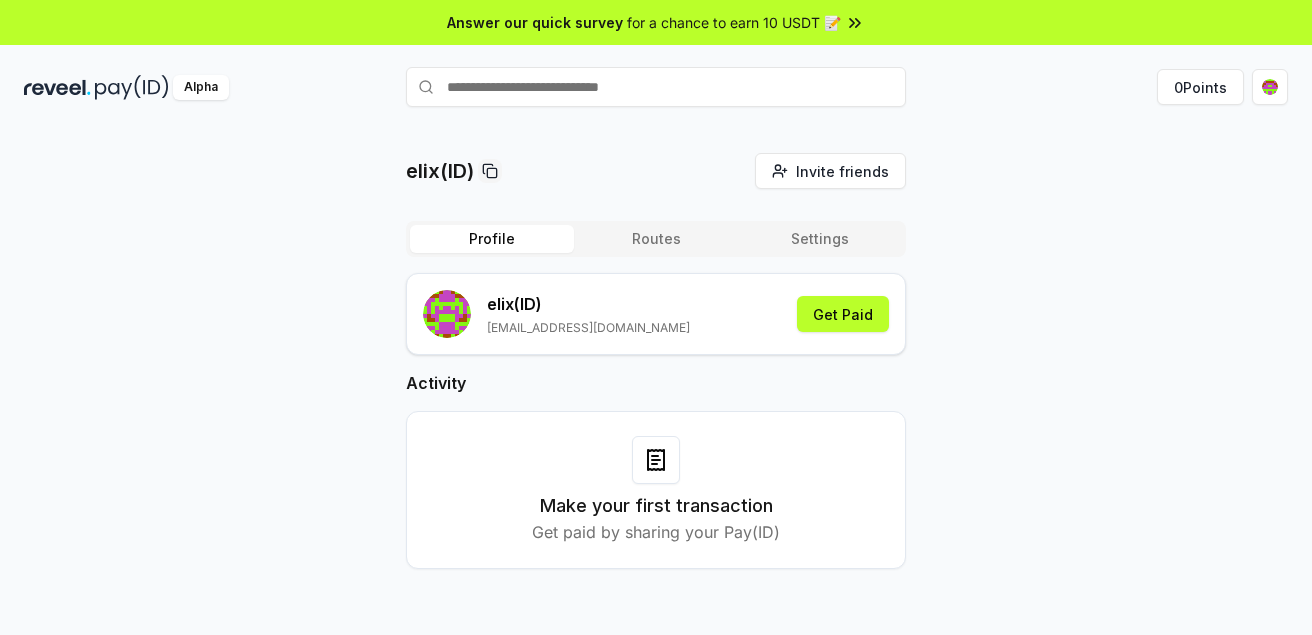 click on "elix(ID) Invite friends Invite Profile Routes Settings elix (ID) echeemelie@gmail.com Get Paid Activity Make your first transaction Get paid by sharing your Pay(ID)" at bounding box center (656, 377) 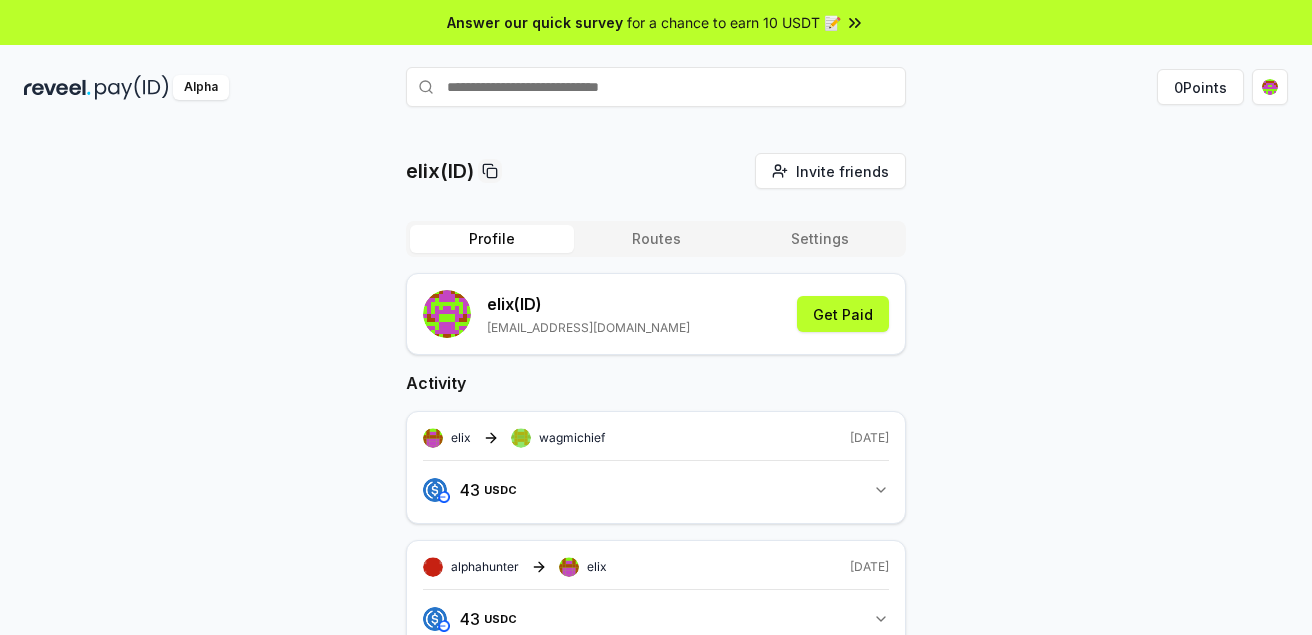 click on "elix(ID) Invite friends Invite Profile Routes Settings elix (ID) echeemelie@gmail.com Get Paid Activity elix wagmichief 1 day ago 43 USDC 43 USDC alphahunter elix 1 day ago 43 USDC 43 USDC elix wagmichief 1 day ago 43 USDC 43 USDC alphahunter elix 1 day ago 43 USDC 43 USDC elix wagmichief 4 days ago 25 USDC 25 USDC alphahunter elix 4 days ago 25 USDC 25 USDC elix wagmichief 4 days ago 28 USDC 28 USDC alphahunter elix 4 days ago 28 USDC 28 USDC elix wagmichief 6 days ago 25 USDC 25 USDC alphahunter elix 6 days ago 25 USDC 25 USDC" at bounding box center [656, 935] 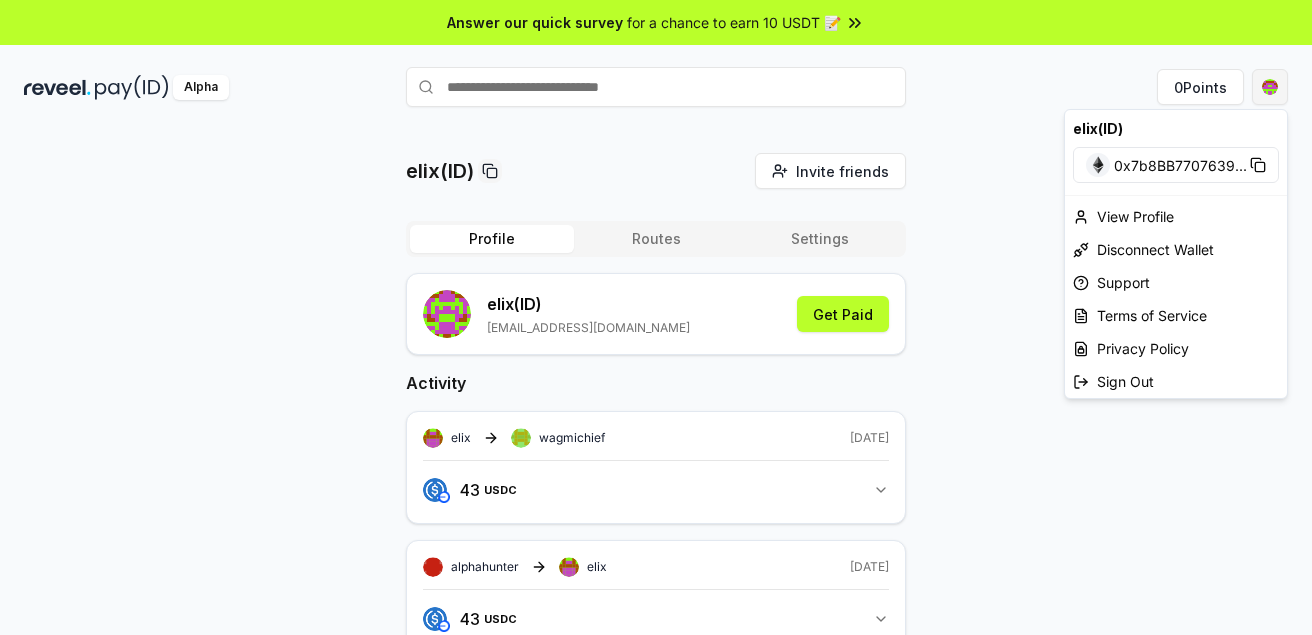 click on "Answer our quick survey for a chance to earn 10 USDT 📝 Alpha   0  Points elix(ID) Invite friends Invite Profile Routes Settings elix (ID) echeemelie@gmail.com Get Paid Activity elix wagmichief 1 day ago 43 USDC 43 USDC alphahunter elix 1 day ago 43 USDC 43 USDC elix wagmichief 1 day ago 43 USDC 43 USDC alphahunter elix 1 day ago 43 USDC 43 USDC elix wagmichief 4 days ago 25 USDC 25 USDC alphahunter elix 4 days ago 25 USDC 25 USDC elix wagmichief 4 days ago 28 USDC 28 USDC alphahunter elix 4 days ago 28 USDC 28 USDC elix wagmichief 6 days ago 25 USDC 25 USDC alphahunter elix 6 days ago 25 USDC 25 USDC elix(ID)   0x7b8BB7707639 ...     View Profile   Disconnect Wallet   Support   Terms of Service   Privacy Policy   Sign Out" at bounding box center (656, 317) 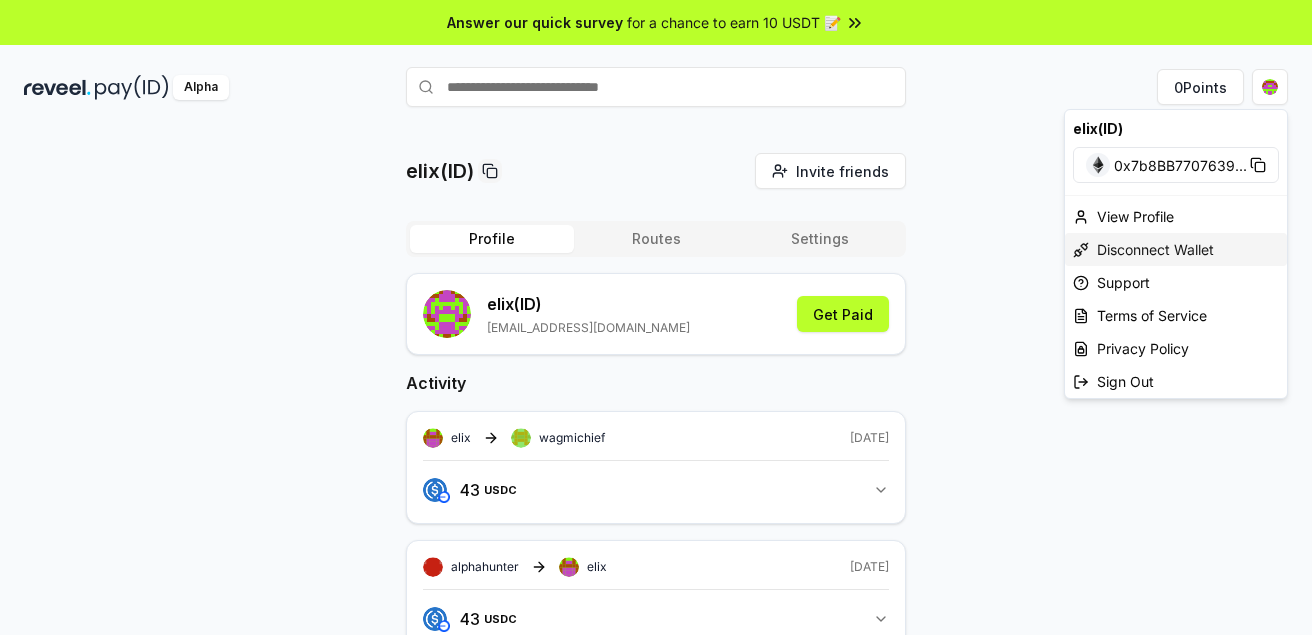 click on "Disconnect Wallet" at bounding box center (1176, 249) 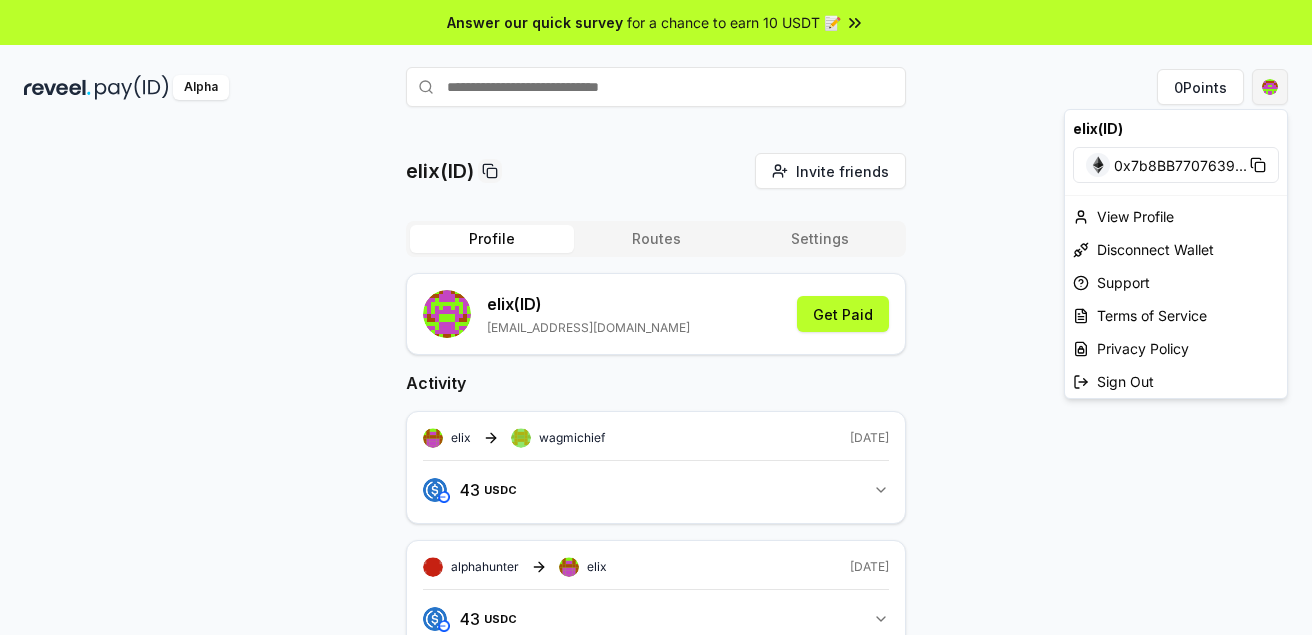 click on "Answer our quick survey for a chance to earn 10 USDT 📝 Alpha   0  Points elix(ID) Invite friends Invite Profile Routes Settings elix (ID) echeemelie@gmail.com Get Paid Activity elix wagmichief 1 day ago 43 USDC 43 USDC alphahunter elix 1 day ago 43 USDC 43 USDC elix wagmichief 1 day ago 43 USDC 43 USDC alphahunter elix 1 day ago 43 USDC 43 USDC elix wagmichief 4 days ago 25 USDC 25 USDC alphahunter elix 4 days ago 25 USDC 25 USDC elix wagmichief 4 days ago 28 USDC 28 USDC alphahunter elix 4 days ago 28 USDC 28 USDC elix wagmichief 6 days ago 25 USDC 25 USDC alphahunter elix 6 days ago 25 USDC 25 USDC elix(ID)   0x7b8BB7707639 ...     View Profile   Disconnect Wallet   Support   Terms of Service   Privacy Policy   Sign Out" at bounding box center [656, 317] 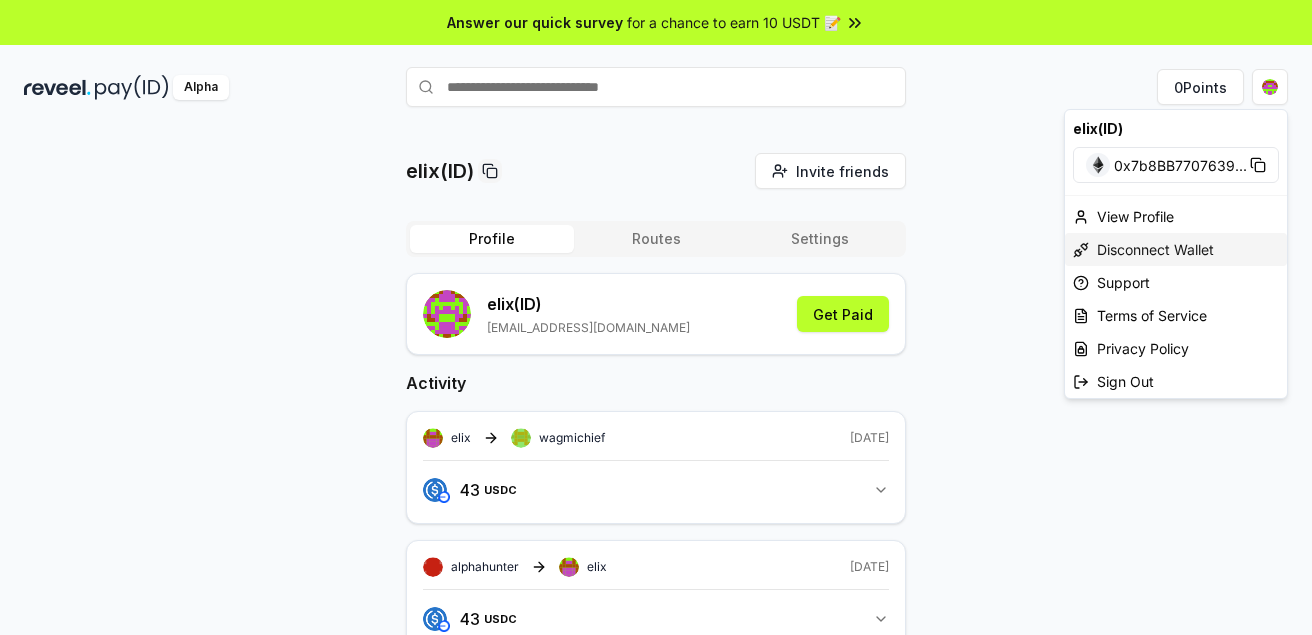 click on "Disconnect Wallet" at bounding box center [1176, 249] 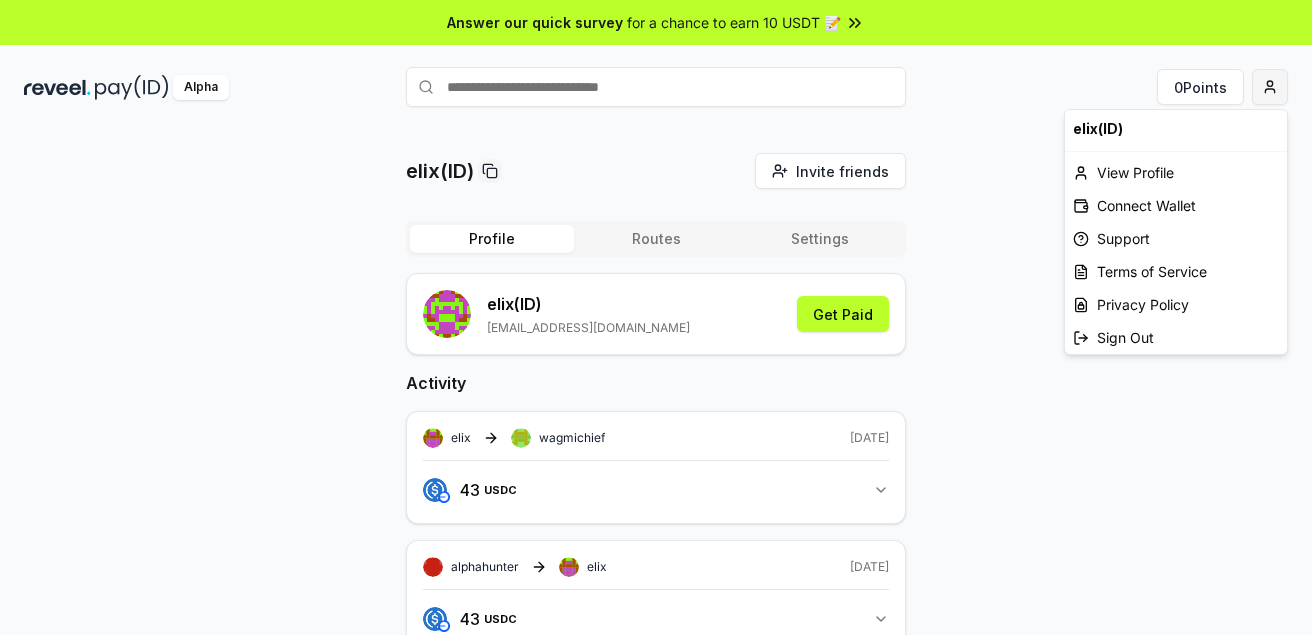 click on "Answer our quick survey for a chance to earn 10 USDT 📝 Alpha   0  Points elix(ID) Invite friends Invite Profile Routes Settings elix (ID) echeemelie@gmail.com Get Paid Activity elix wagmichief 1 day ago 43 USDC 43 USDC alphahunter elix 1 day ago 43 USDC 43 USDC elix wagmichief 1 day ago 43 USDC 43 USDC alphahunter elix 1 day ago 43 USDC 43 USDC elix wagmichief 4 days ago 25 USDC 25 USDC alphahunter elix 4 days ago 25 USDC 25 USDC elix wagmichief 4 days ago 28 USDC 28 USDC alphahunter elix 4 days ago 28 USDC 28 USDC elix wagmichief 6 days ago 25 USDC 25 USDC alphahunter elix 6 days ago 25 USDC 25 USDC elix(ID)   View Profile   Connect Wallet   Support   Terms of Service   Privacy Policy   Sign Out" at bounding box center (656, 317) 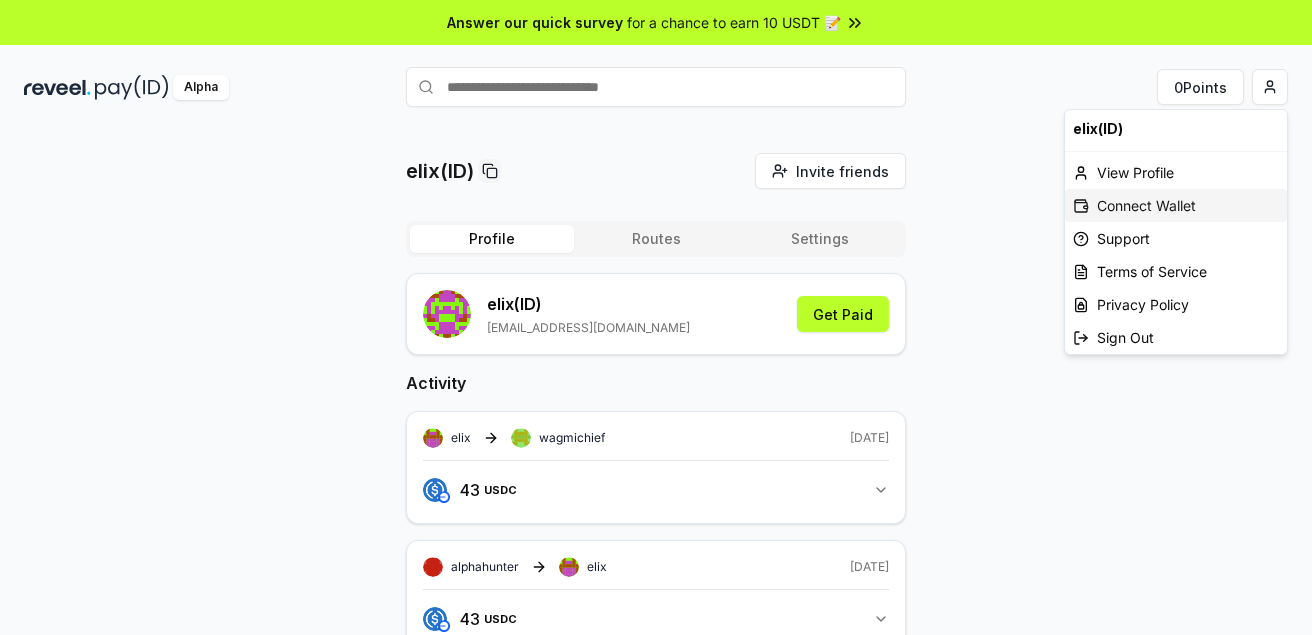 click on "Connect Wallet" at bounding box center (1176, 205) 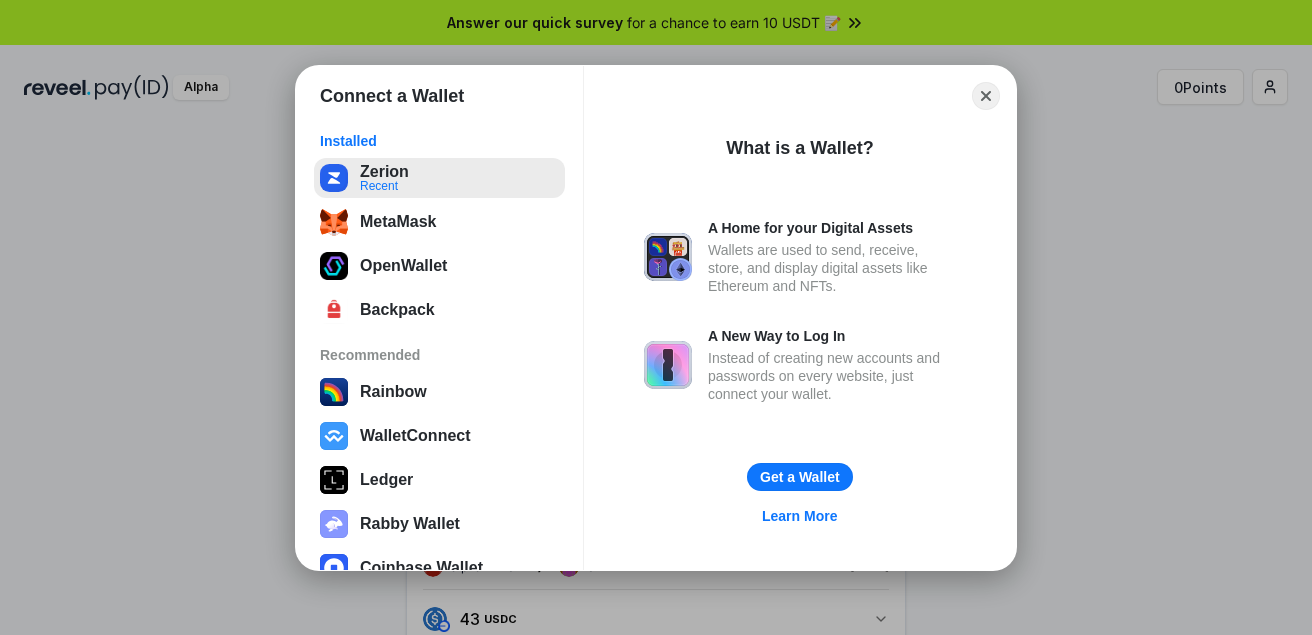 click on "Zerion Recent" at bounding box center [439, 178] 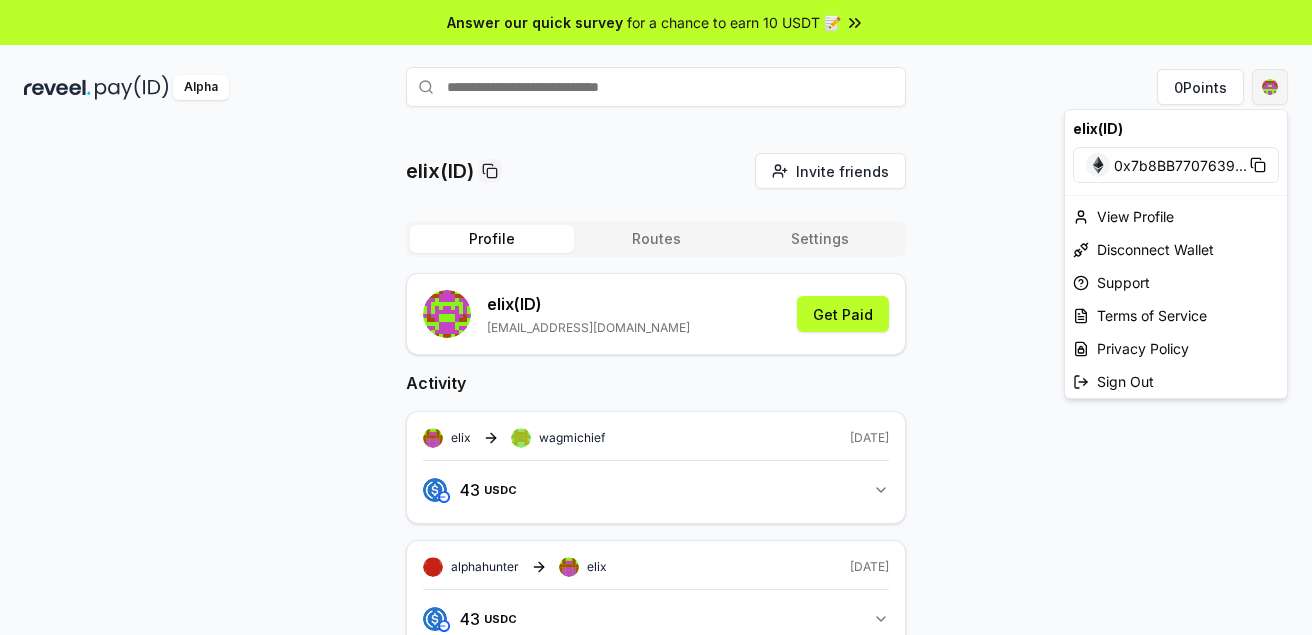 click on "Answer our quick survey for a chance to earn 10 USDT 📝 Alpha   0  Points elix(ID) Invite friends Invite Profile Routes Settings elix (ID) echeemelie@gmail.com Get Paid Activity elix wagmichief 1 day ago 43 USDC 43 USDC alphahunter elix 1 day ago 43 USDC 43 USDC elix wagmichief 1 day ago 43 USDC 43 USDC alphahunter elix 1 day ago 43 USDC 43 USDC elix wagmichief 4 days ago 25 USDC 25 USDC alphahunter elix 4 days ago 25 USDC 25 USDC elix wagmichief 4 days ago 28 USDC 28 USDC alphahunter elix 4 days ago 28 USDC 28 USDC elix wagmichief 6 days ago 25 USDC 25 USDC alphahunter elix 6 days ago 25 USDC 25 USDC elix(ID)   0x7b8BB7707639 ...     View Profile   Disconnect Wallet   Support   Terms of Service   Privacy Policy   Sign Out" at bounding box center (656, 317) 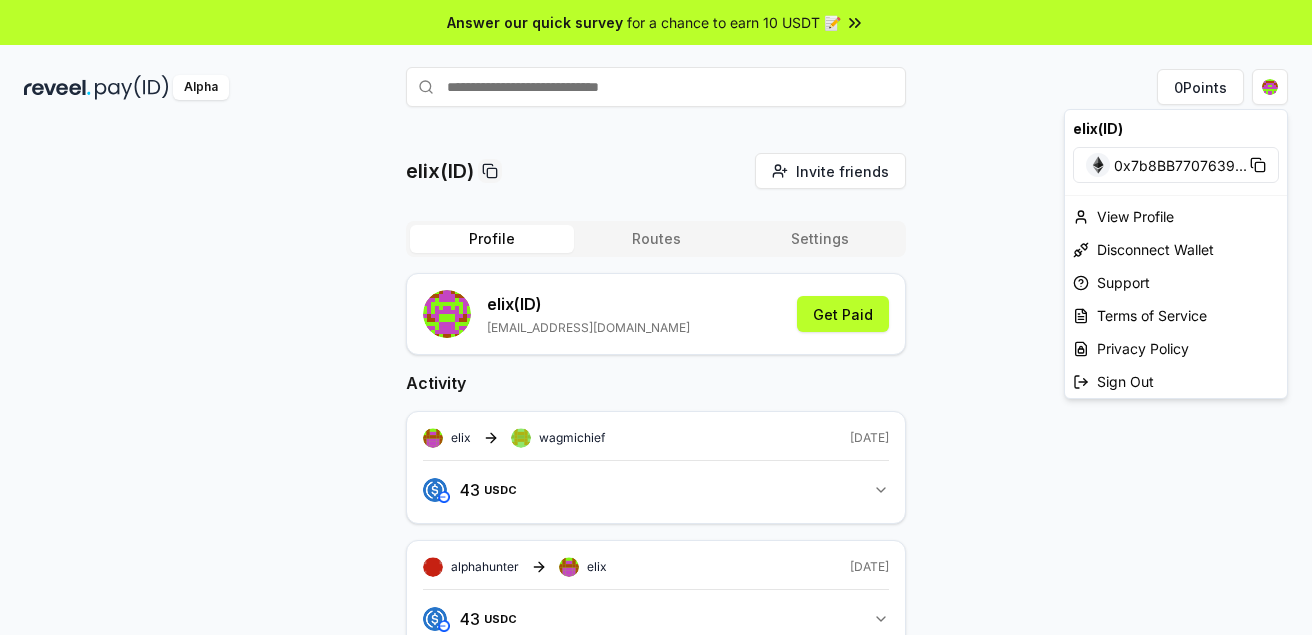 click on "Answer our quick survey for a chance to earn 10 USDT 📝 Alpha   0  Points elix(ID) Invite friends Invite Profile Routes Settings elix (ID) echeemelie@gmail.com Get Paid Activity elix wagmichief 1 day ago 43 USDC 43 USDC alphahunter elix 1 day ago 43 USDC 43 USDC elix wagmichief 1 day ago 43 USDC 43 USDC alphahunter elix 1 day ago 43 USDC 43 USDC elix wagmichief 4 days ago 25 USDC 25 USDC alphahunter elix 4 days ago 25 USDC 25 USDC elix wagmichief 4 days ago 28 USDC 28 USDC alphahunter elix 4 days ago 28 USDC 28 USDC elix wagmichief 6 days ago 25 USDC 25 USDC alphahunter elix 6 days ago 25 USDC 25 USDC elix(ID)   0x7b8BB7707639 ...     View Profile   Disconnect Wallet   Support   Terms of Service   Privacy Policy   Sign Out" at bounding box center [656, 317] 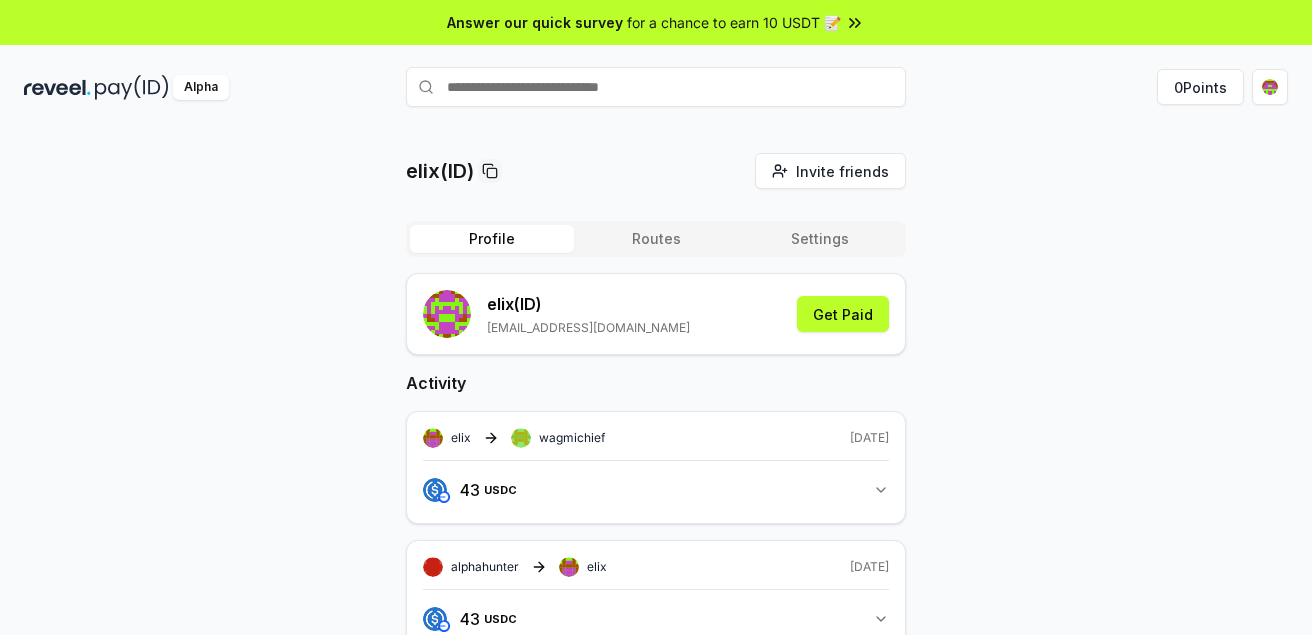 click on "Alpha   0  Points" at bounding box center [656, 87] 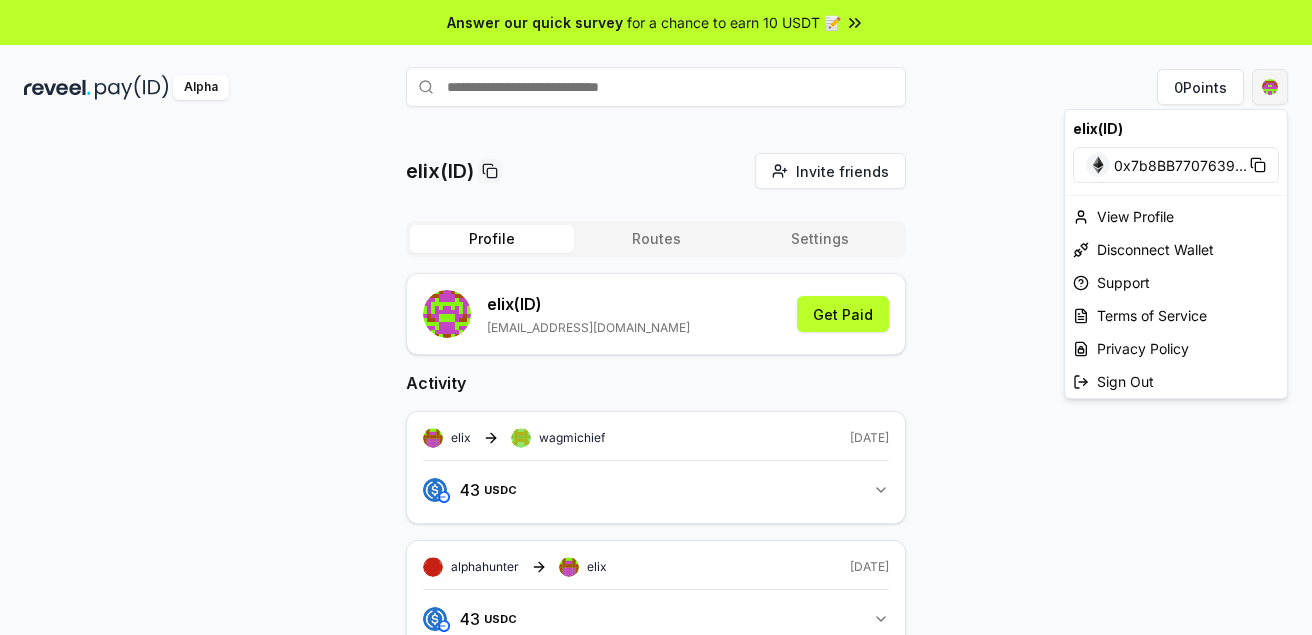 click on "Answer our quick survey for a chance to earn 10 USDT 📝 Alpha   0  Points elix(ID) Invite friends Invite Profile Routes Settings elix (ID) echeemelie@gmail.com Get Paid Activity elix wagmichief 1 day ago 43 USDC 43 USDC alphahunter elix 1 day ago 43 USDC 43 USDC elix wagmichief 1 day ago 43 USDC 43 USDC alphahunter elix 1 day ago 43 USDC 43 USDC elix wagmichief 4 days ago 25 USDC 25 USDC alphahunter elix 4 days ago 25 USDC 25 USDC elix wagmichief 4 days ago 28 USDC 28 USDC alphahunter elix 4 days ago 28 USDC 28 USDC elix wagmichief 6 days ago 25 USDC 25 USDC alphahunter elix 6 days ago 25 USDC 25 USDC elix(ID)   0x7b8BB7707639 ...     View Profile   Disconnect Wallet   Support   Terms of Service   Privacy Policy   Sign Out" at bounding box center (656, 317) 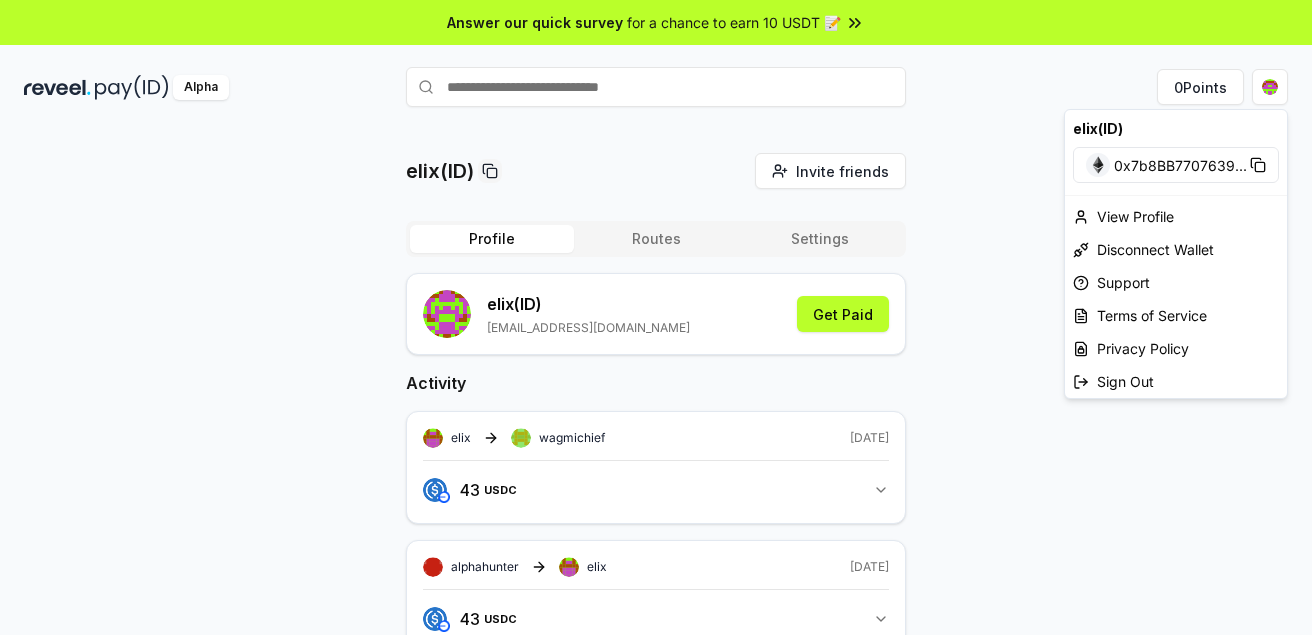 click on "Answer our quick survey for a chance to earn 10 USDT 📝 Alpha   0  Points elix(ID) Invite friends Invite Profile Routes Settings elix (ID) echeemelie@gmail.com Get Paid Activity elix wagmichief 1 day ago 43 USDC 43 USDC alphahunter elix 1 day ago 43 USDC 43 USDC elix wagmichief 1 day ago 43 USDC 43 USDC alphahunter elix 1 day ago 43 USDC 43 USDC elix wagmichief 4 days ago 25 USDC 25 USDC alphahunter elix 4 days ago 25 USDC 25 USDC elix wagmichief 4 days ago 28 USDC 28 USDC alphahunter elix 4 days ago 28 USDC 28 USDC elix wagmichief 6 days ago 25 USDC 25 USDC alphahunter elix 6 days ago 25 USDC 25 USDC elix(ID)   0x7b8BB7707639 ...     View Profile   Disconnect Wallet   Support   Terms of Service   Privacy Policy   Sign Out" at bounding box center (656, 317) 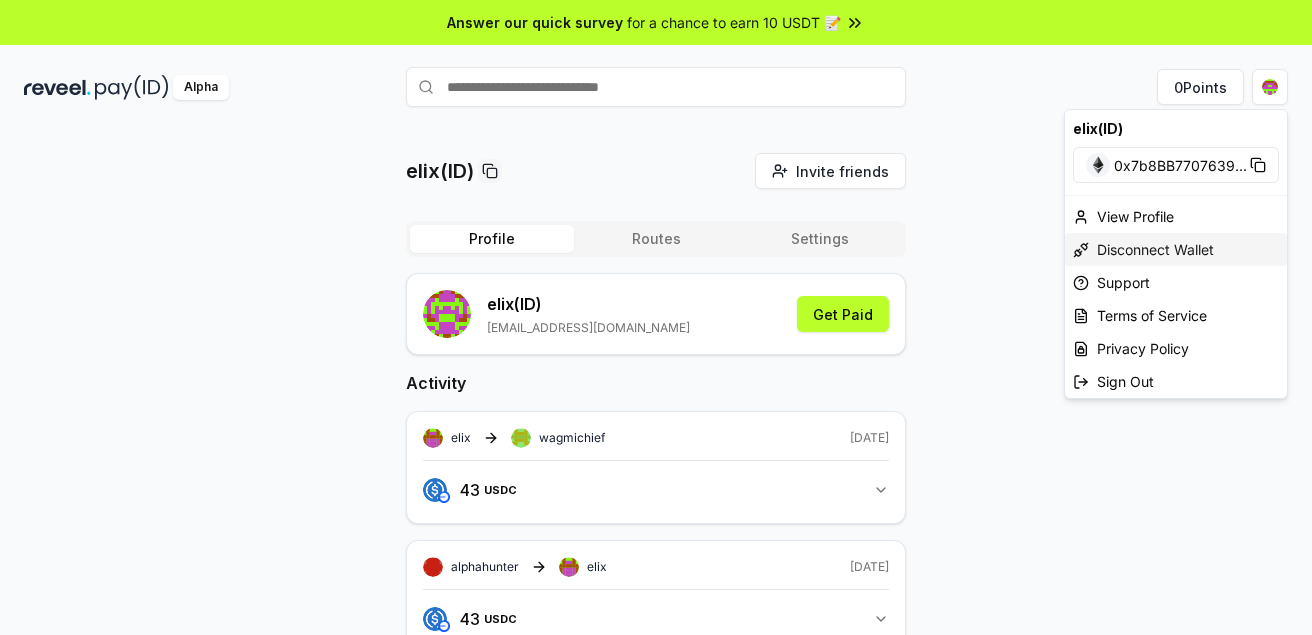 click on "Disconnect Wallet" at bounding box center [1176, 249] 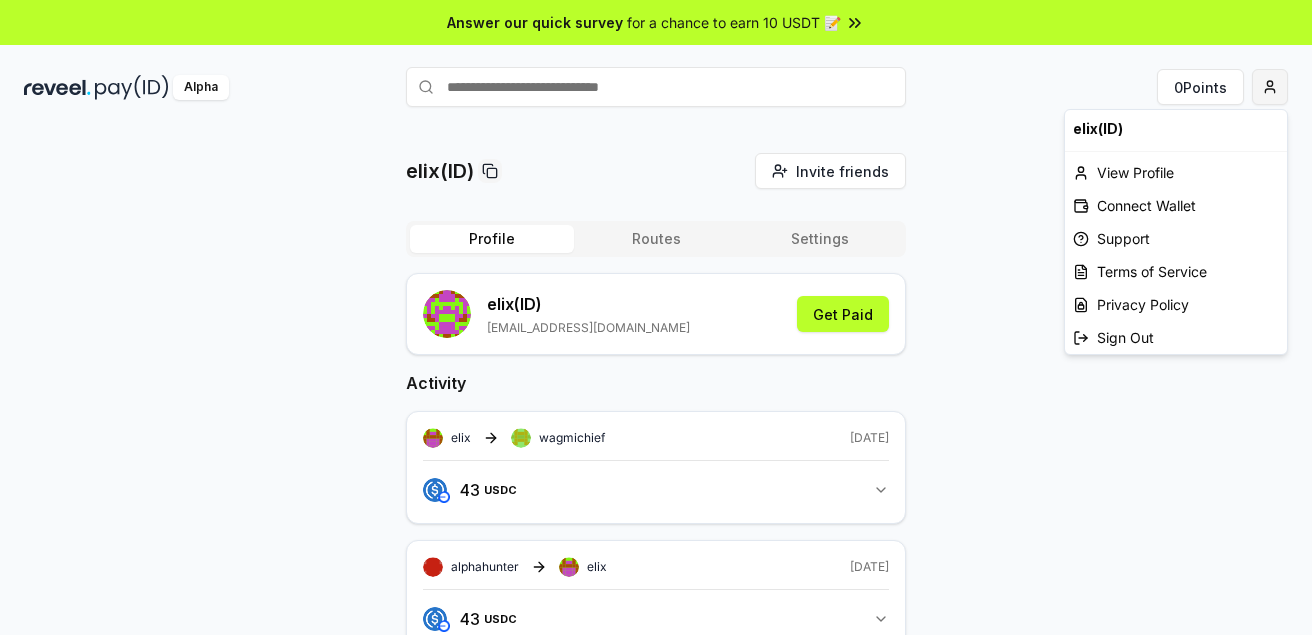 click on "Answer our quick survey for a chance to earn 10 USDT 📝 Alpha   0  Points elix(ID) Invite friends Invite Profile Routes Settings elix (ID) echeemelie@gmail.com Get Paid Activity elix wagmichief 1 day ago 43 USDC 43 USDC alphahunter elix 1 day ago 43 USDC 43 USDC elix wagmichief 1 day ago 43 USDC 43 USDC alphahunter elix 1 day ago 43 USDC 43 USDC elix wagmichief 4 days ago 25 USDC 25 USDC alphahunter elix 4 days ago 25 USDC 25 USDC elix wagmichief 4 days ago 28 USDC 28 USDC alphahunter elix 4 days ago 28 USDC 28 USDC elix wagmichief 6 days ago 25 USDC 25 USDC alphahunter elix 6 days ago 25 USDC 25 USDC elix(ID)   View Profile   Connect Wallet   Support   Terms of Service   Privacy Policy   Sign Out" at bounding box center (656, 317) 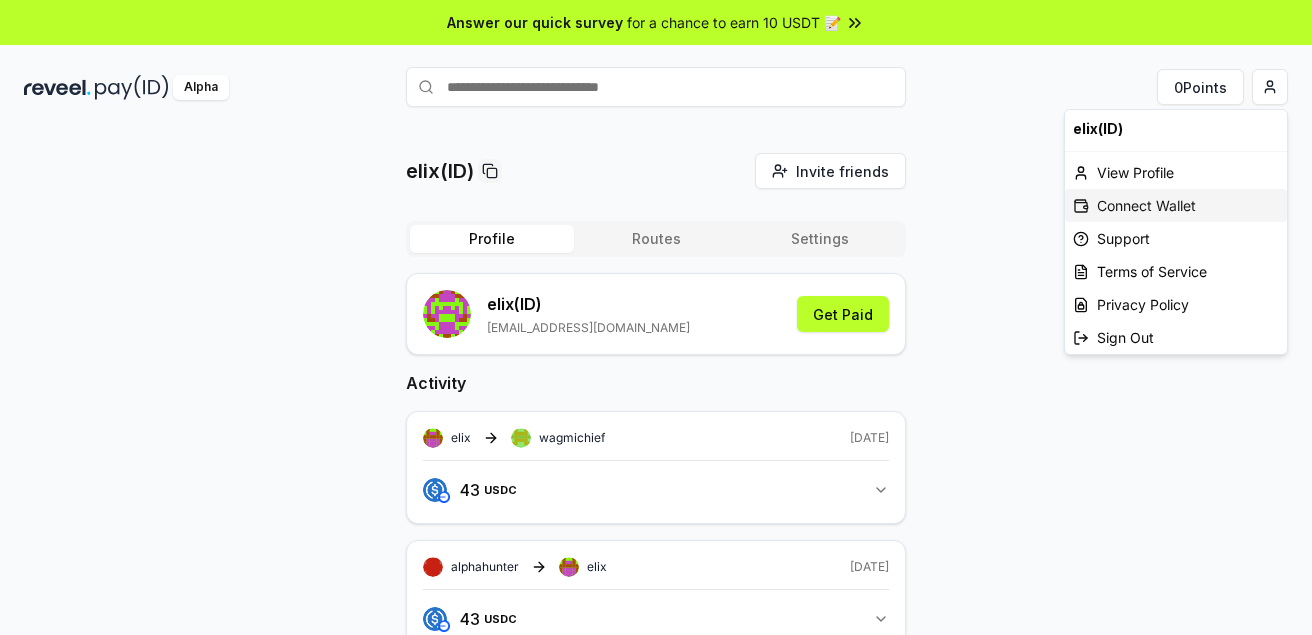 click on "Connect Wallet" at bounding box center [1176, 205] 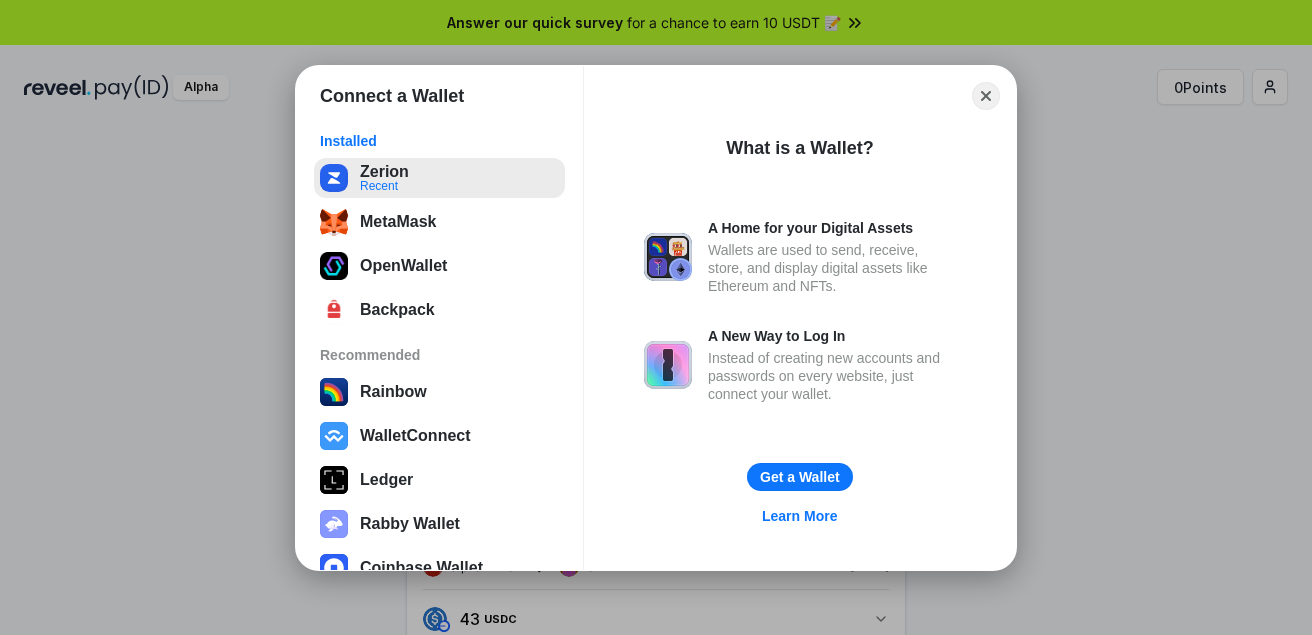 click on "Zerion Recent" at bounding box center (439, 178) 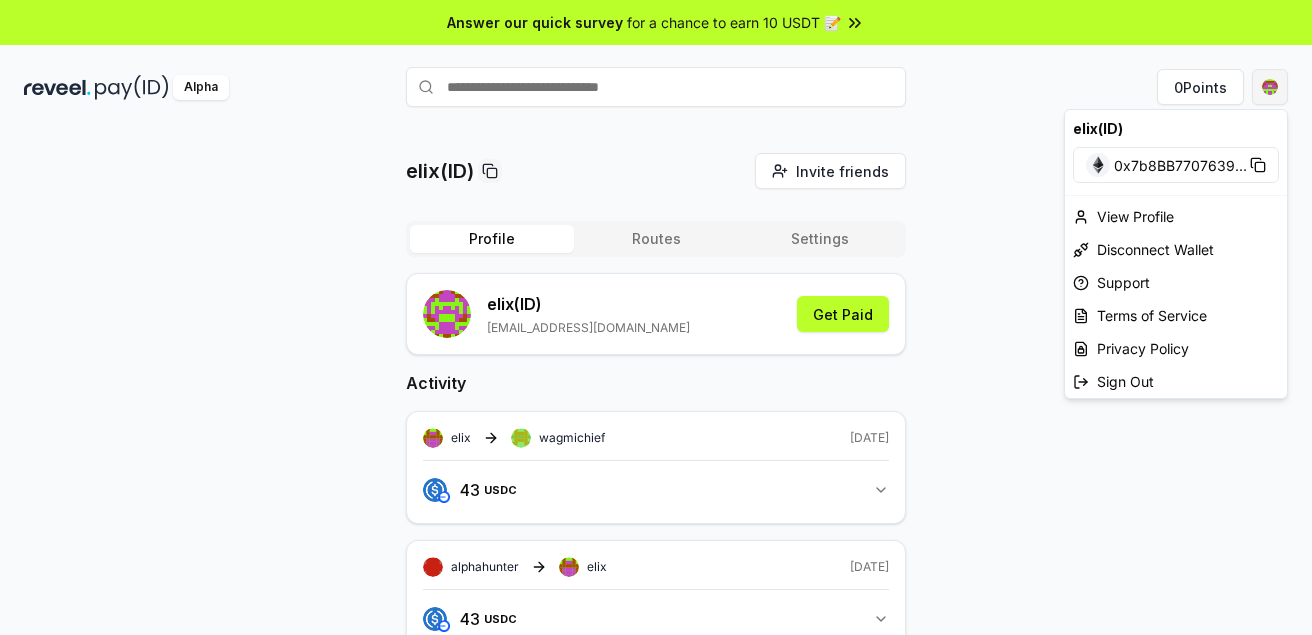 click on "Answer our quick survey for a chance to earn 10 USDT 📝 Alpha   0  Points elix(ID) Invite friends Invite Profile Routes Settings elix (ID) echeemelie@gmail.com Get Paid Activity elix wagmichief 1 day ago 43 USDC 43 USDC alphahunter elix 1 day ago 43 USDC 43 USDC elix wagmichief 1 day ago 43 USDC 43 USDC alphahunter elix 1 day ago 43 USDC 43 USDC elix wagmichief 4 days ago 25 USDC 25 USDC alphahunter elix 4 days ago 25 USDC 25 USDC elix wagmichief 4 days ago 28 USDC 28 USDC alphahunter elix 4 days ago 28 USDC 28 USDC elix wagmichief 6 days ago 25 USDC 25 USDC alphahunter elix 6 days ago 25 USDC 25 USDC elix(ID)   0x7b8BB7707639 ...     View Profile   Disconnect Wallet   Support   Terms of Service   Privacy Policy   Sign Out" at bounding box center [656, 317] 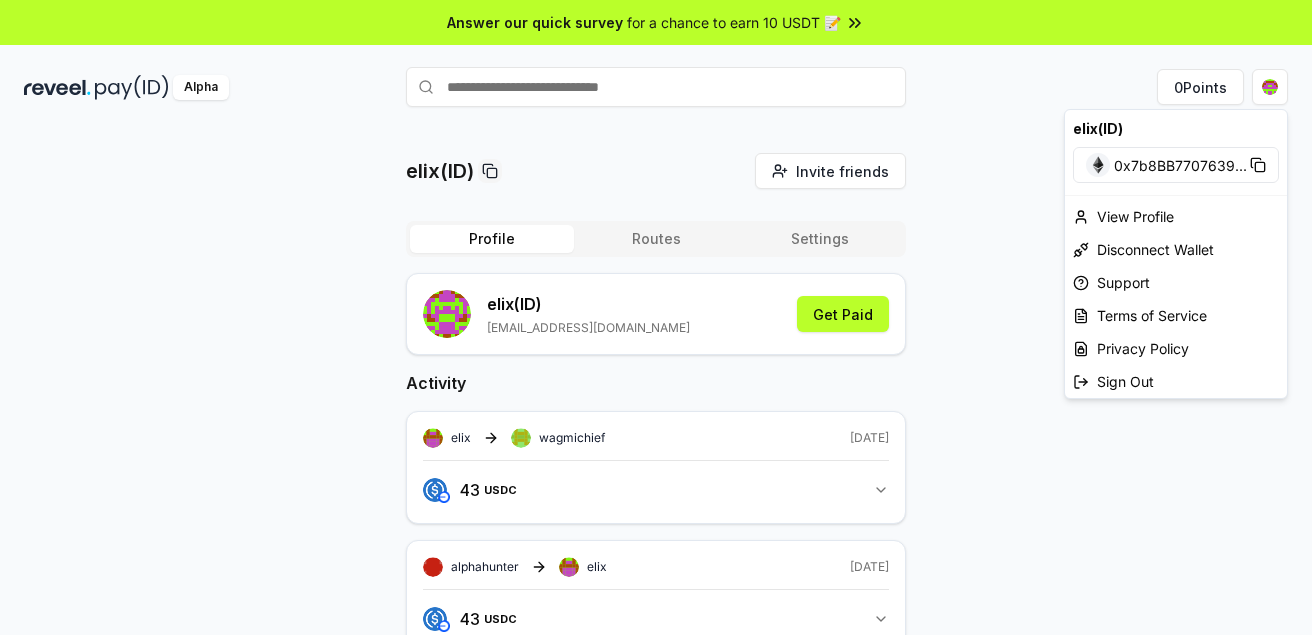 click on "Answer our quick survey for a chance to earn 10 USDT 📝 Alpha   0  Points elix(ID) Invite friends Invite Profile Routes Settings elix (ID) echeemelie@gmail.com Get Paid Activity elix wagmichief 1 day ago 43 USDC 43 USDC alphahunter elix 1 day ago 43 USDC 43 USDC elix wagmichief 1 day ago 43 USDC 43 USDC alphahunter elix 1 day ago 43 USDC 43 USDC elix wagmichief 4 days ago 25 USDC 25 USDC alphahunter elix 4 days ago 25 USDC 25 USDC elix wagmichief 4 days ago 28 USDC 28 USDC alphahunter elix 4 days ago 28 USDC 28 USDC elix wagmichief 6 days ago 25 USDC 25 USDC alphahunter elix 6 days ago 25 USDC 25 USDC elix(ID)   0x7b8BB7707639 ...     View Profile   Disconnect Wallet   Support   Terms of Service   Privacy Policy   Sign Out" at bounding box center (656, 317) 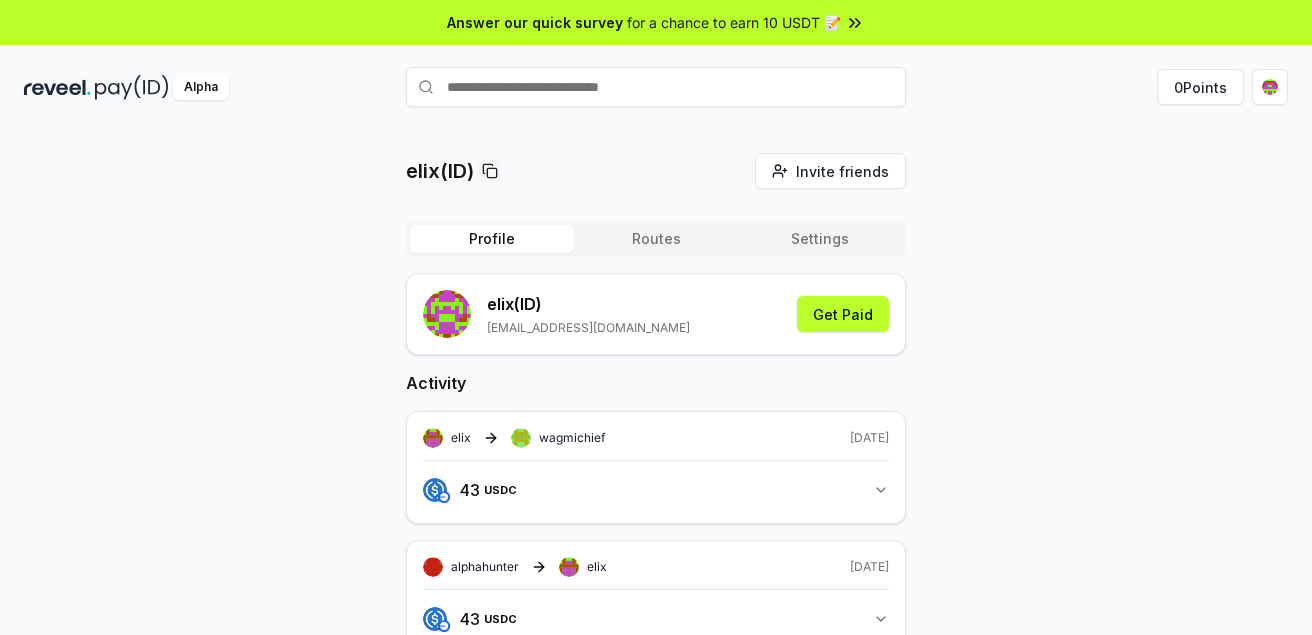 click at bounding box center (656, 87) 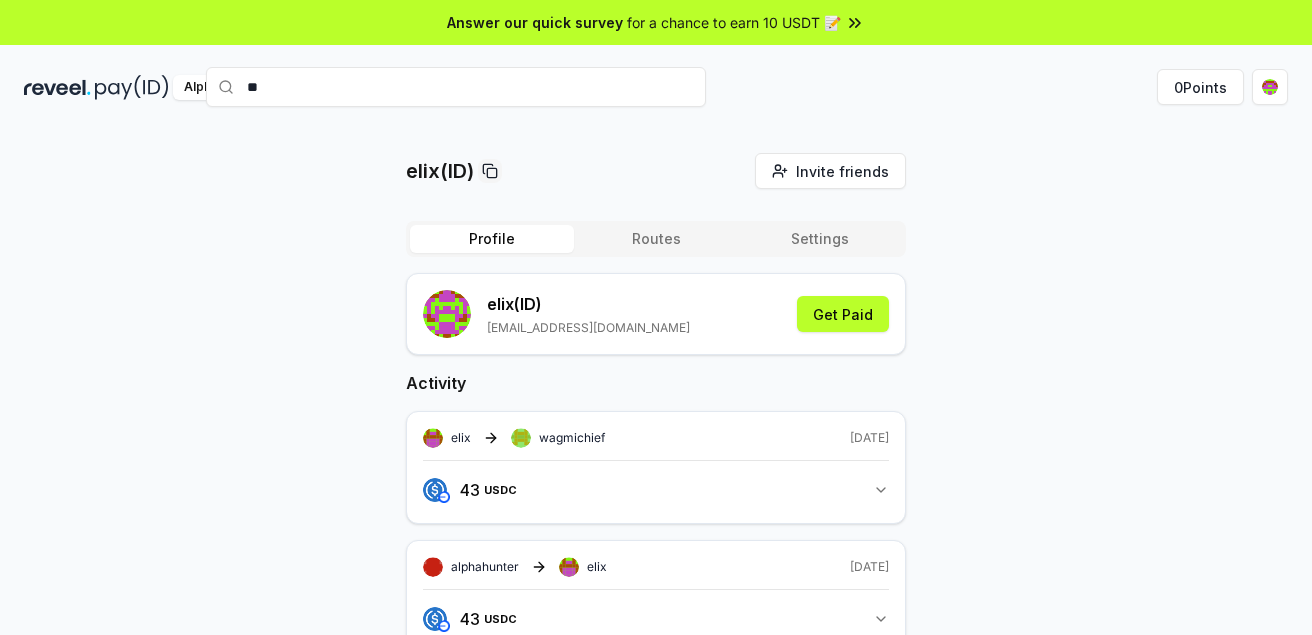 type on "**********" 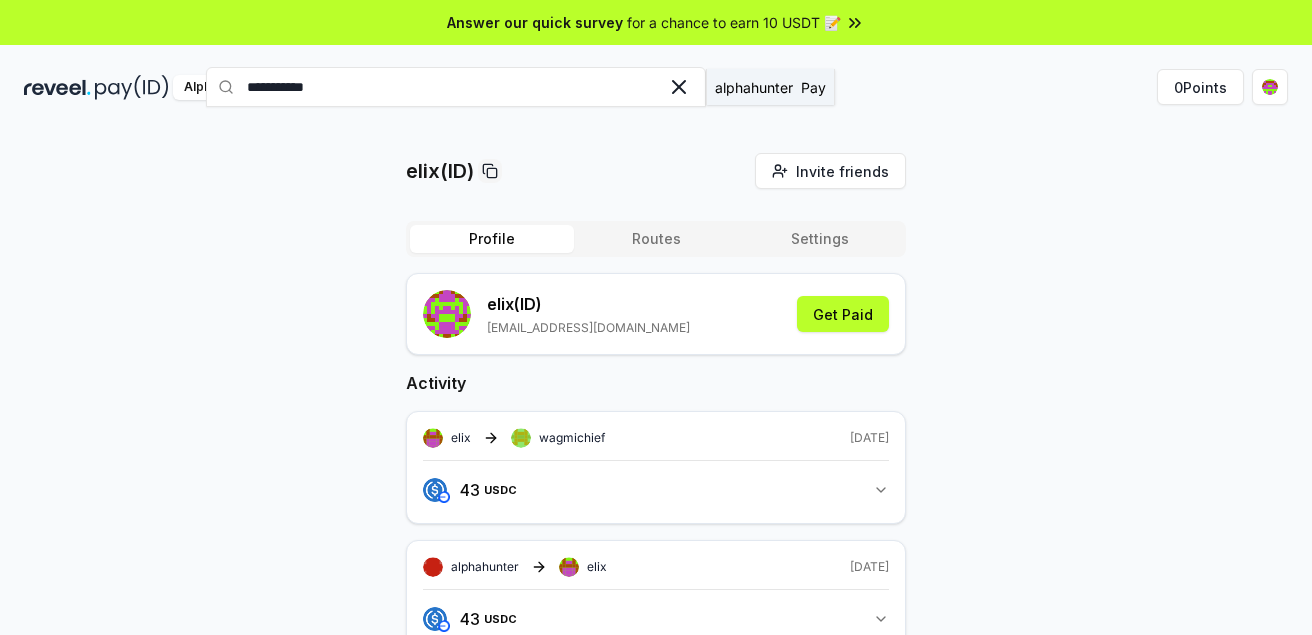 click on "Pay" at bounding box center (813, 87) 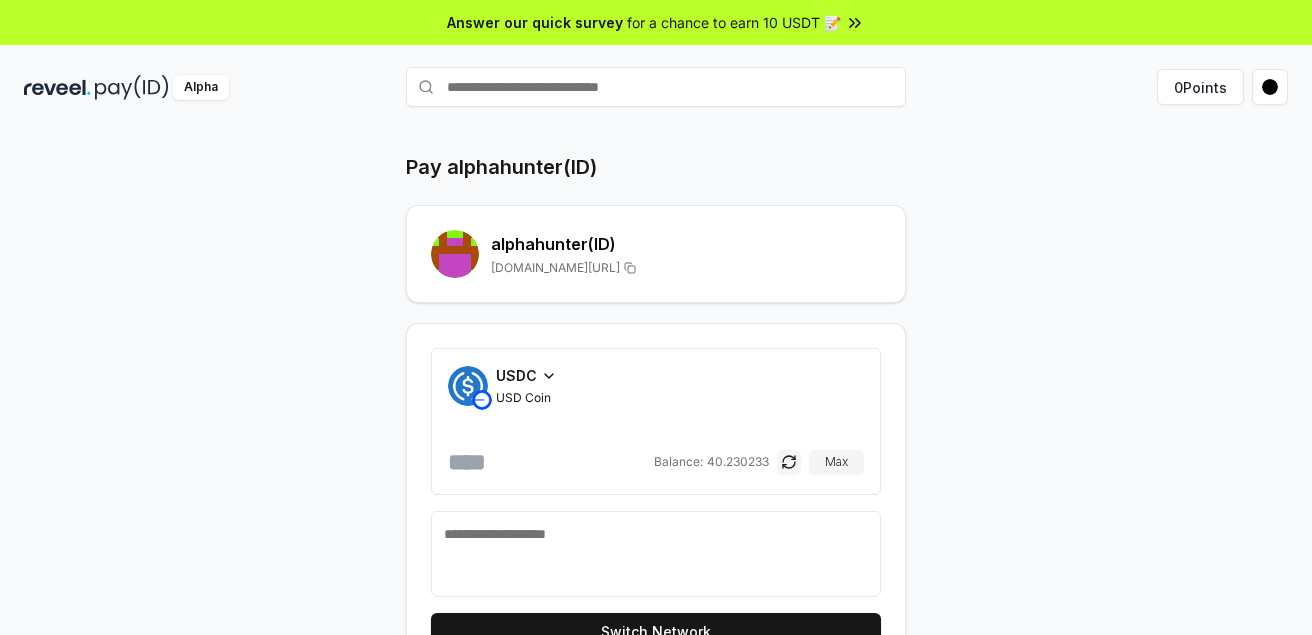 scroll, scrollTop: 0, scrollLeft: 0, axis: both 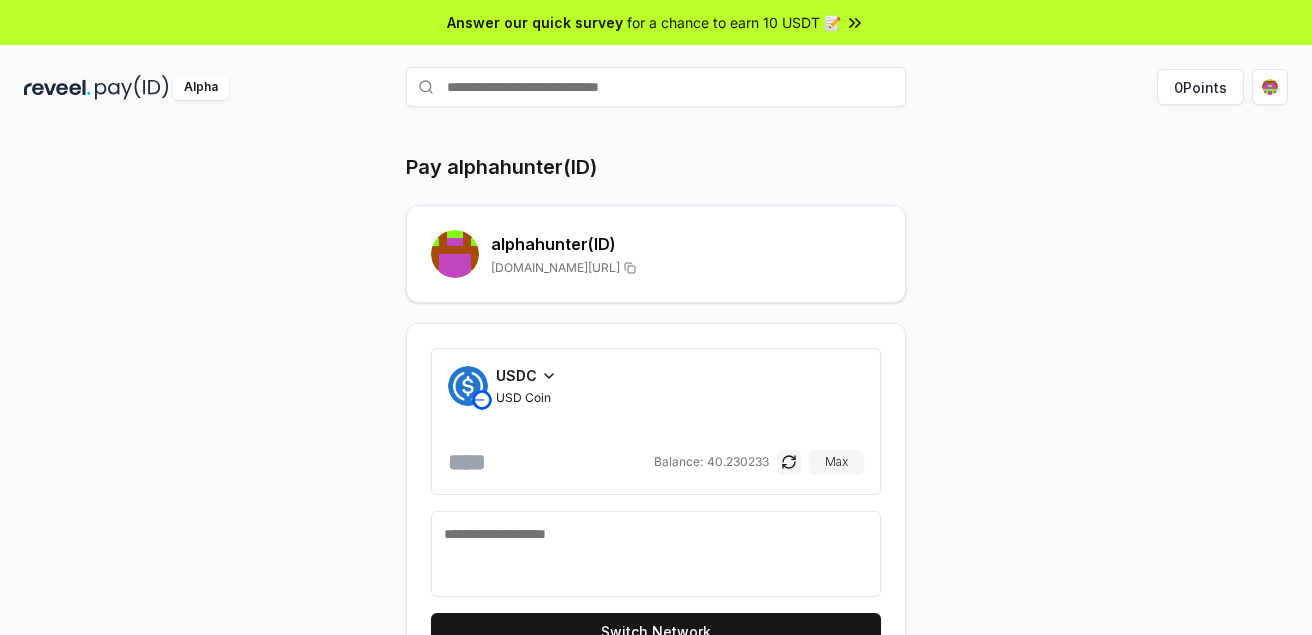 click at bounding box center [549, 462] 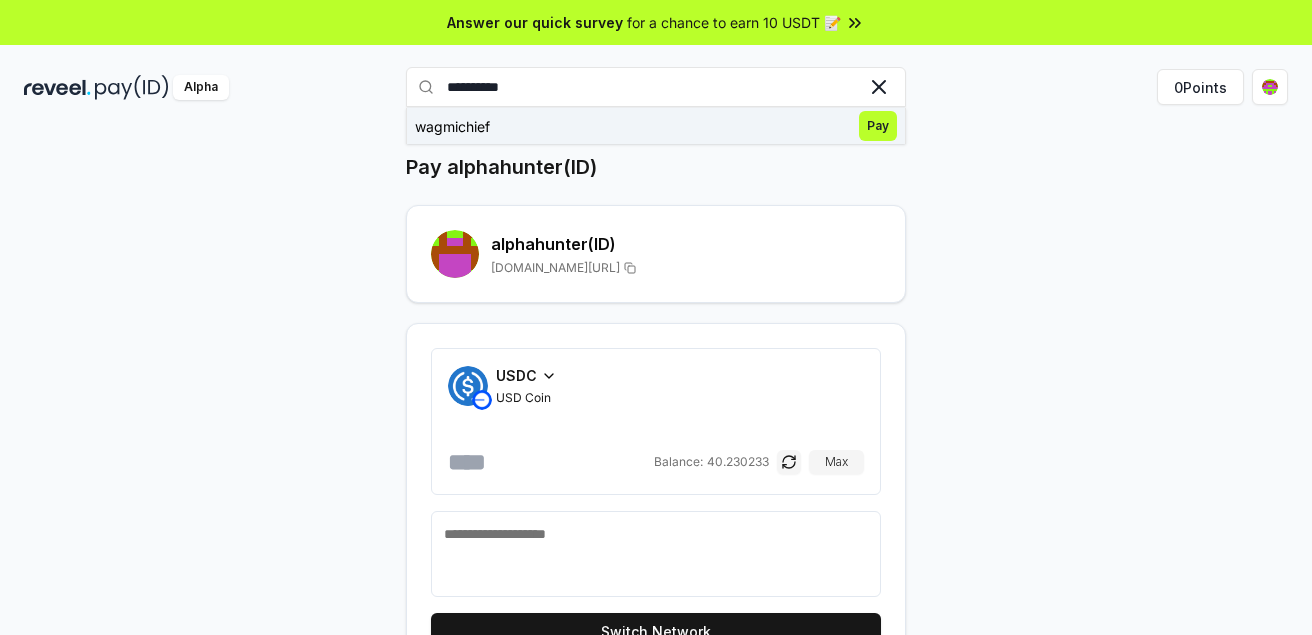 type on "**********" 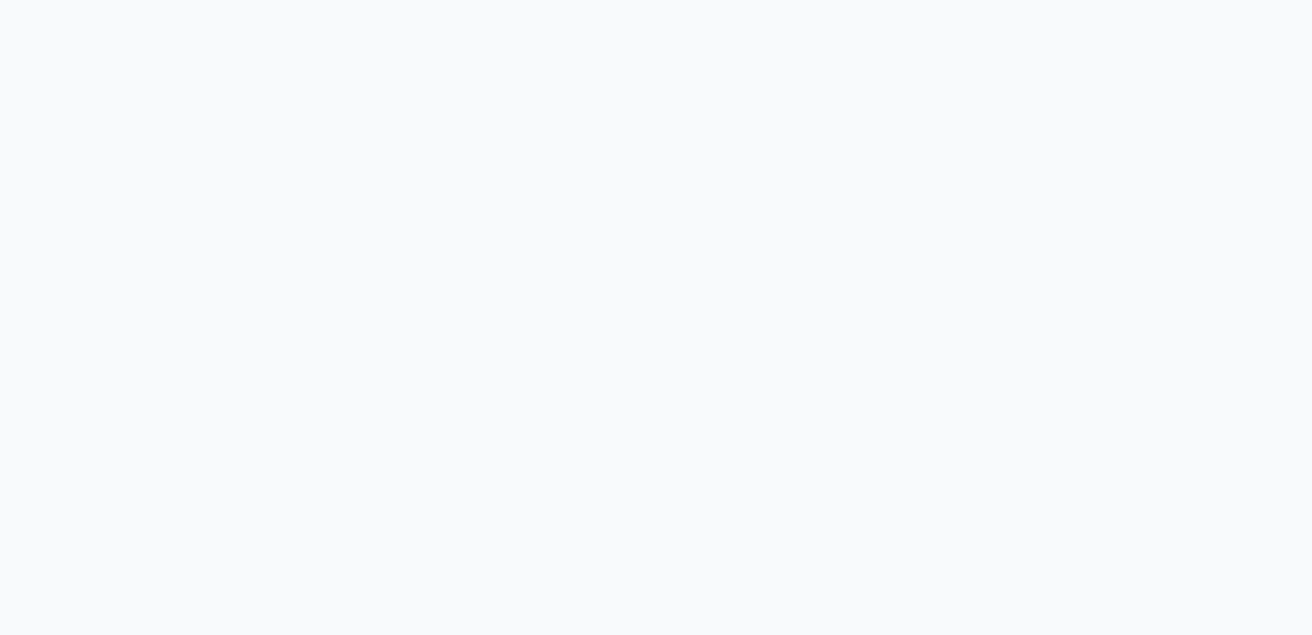 scroll, scrollTop: 0, scrollLeft: 0, axis: both 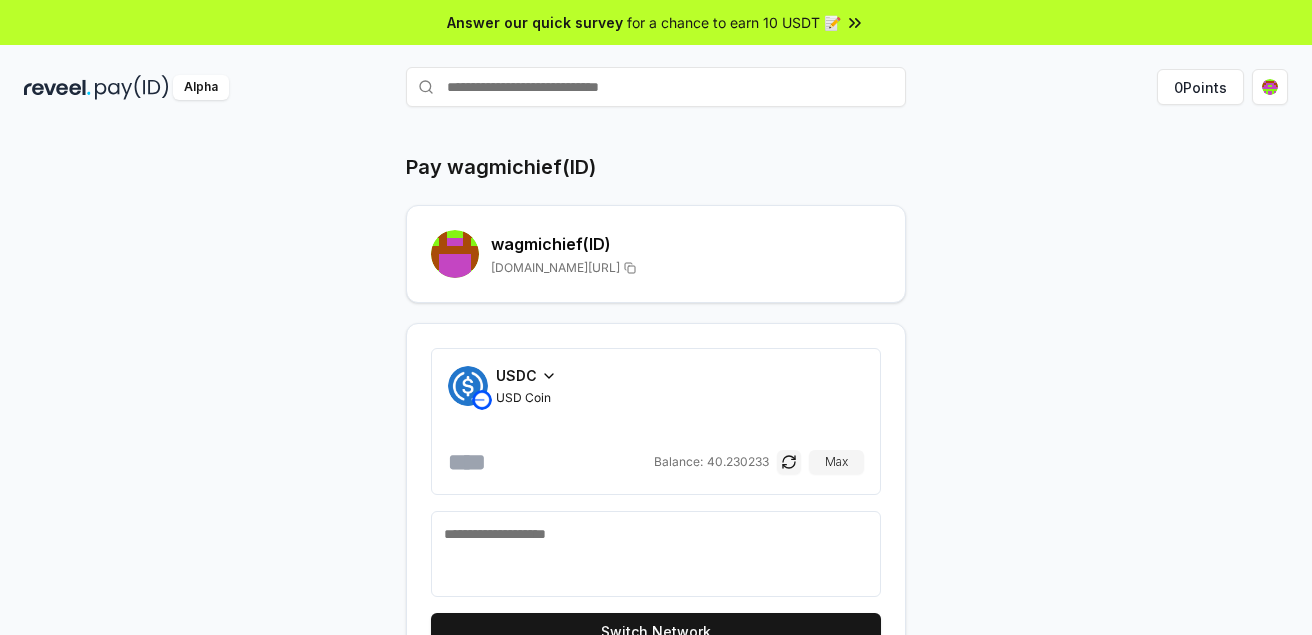 click on "Pay wagmichief(ID) wagmichief (ID) [DOMAIN_NAME][URL] USDC USD Coin Balance: 40.230233 Max Switch Network Total to pay $0" at bounding box center [656, 402] 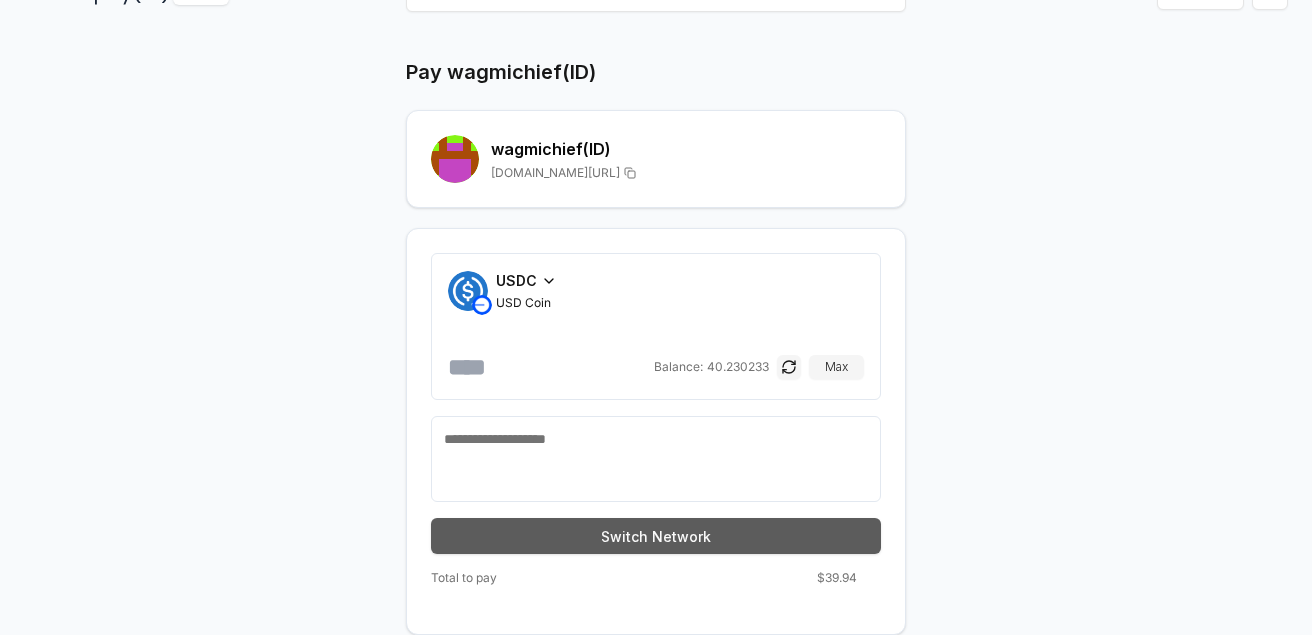 click on "Switch Network" at bounding box center (656, 536) 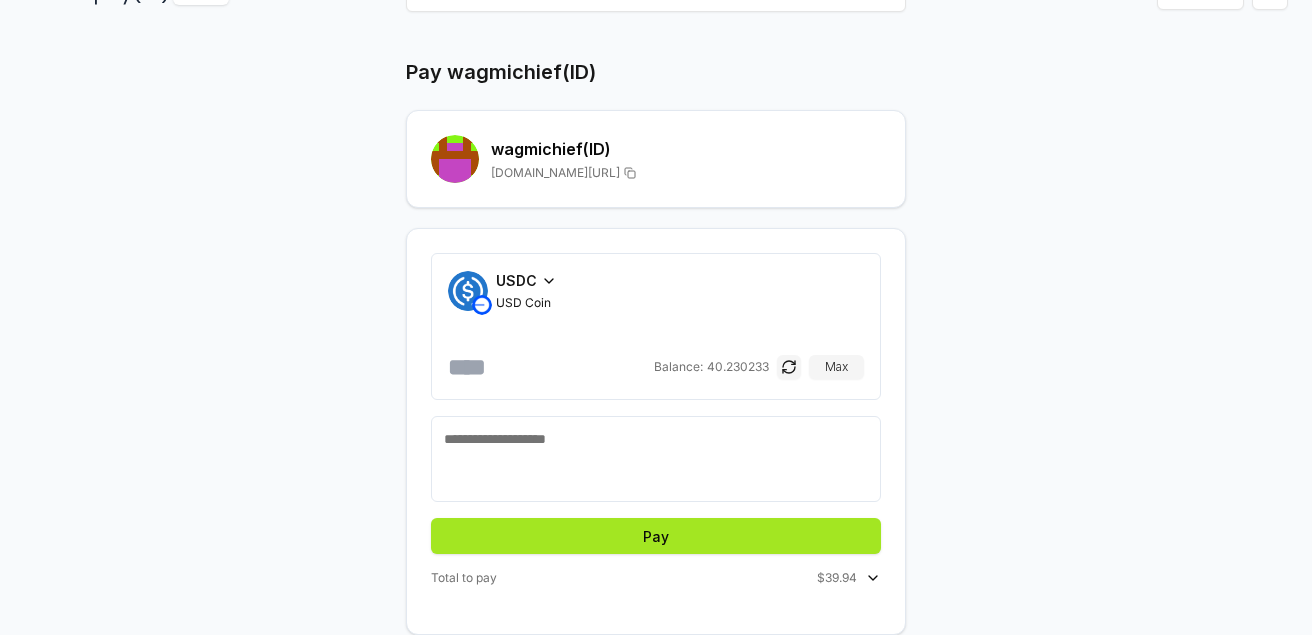 click on "Pay" at bounding box center (656, 536) 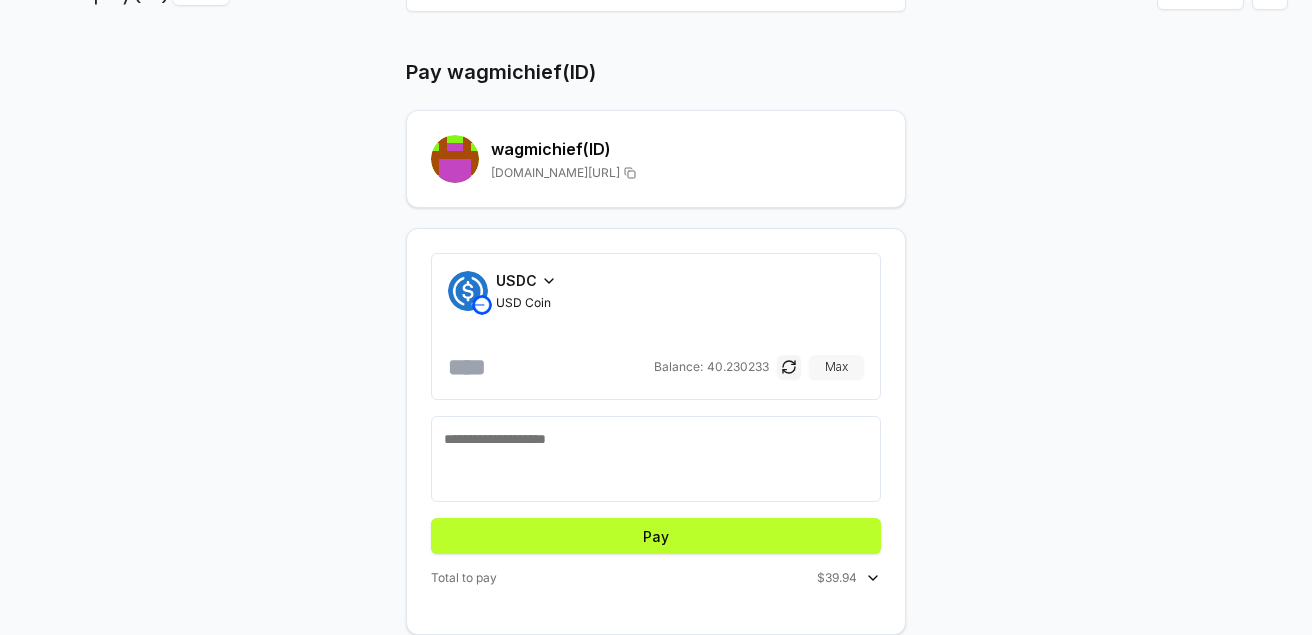 click on "Max" at bounding box center [836, 367] 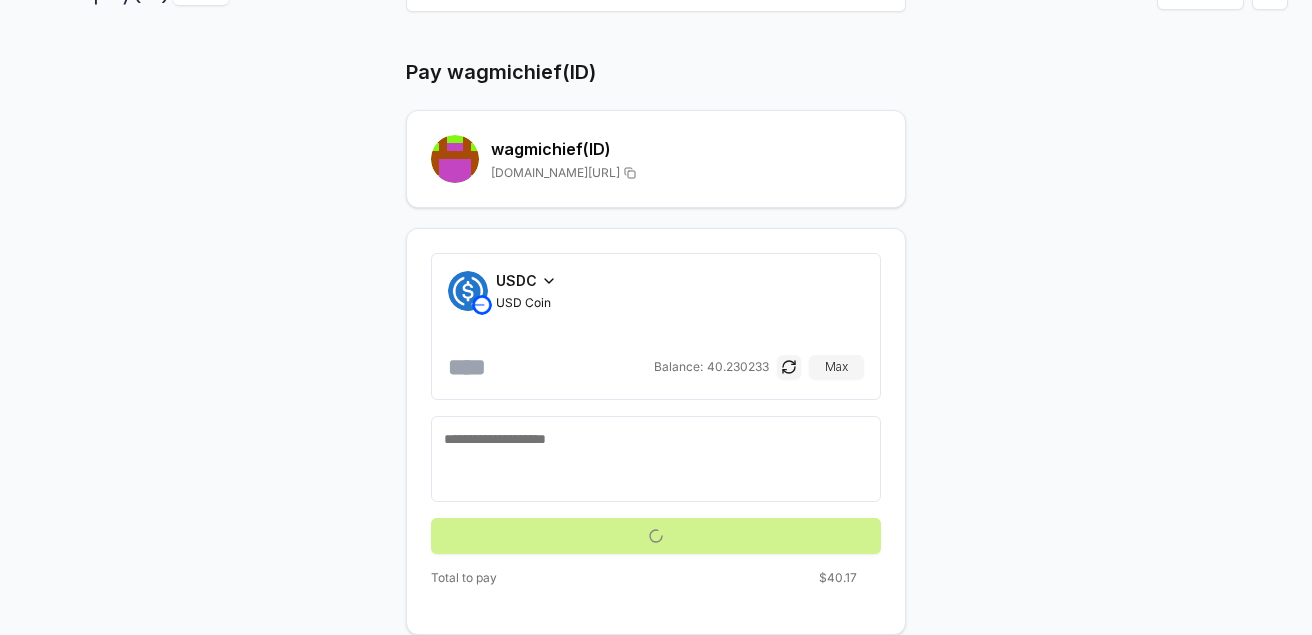 click on "USDC USD Coin ********* Balance: 40.230233 Max" at bounding box center (656, 403) 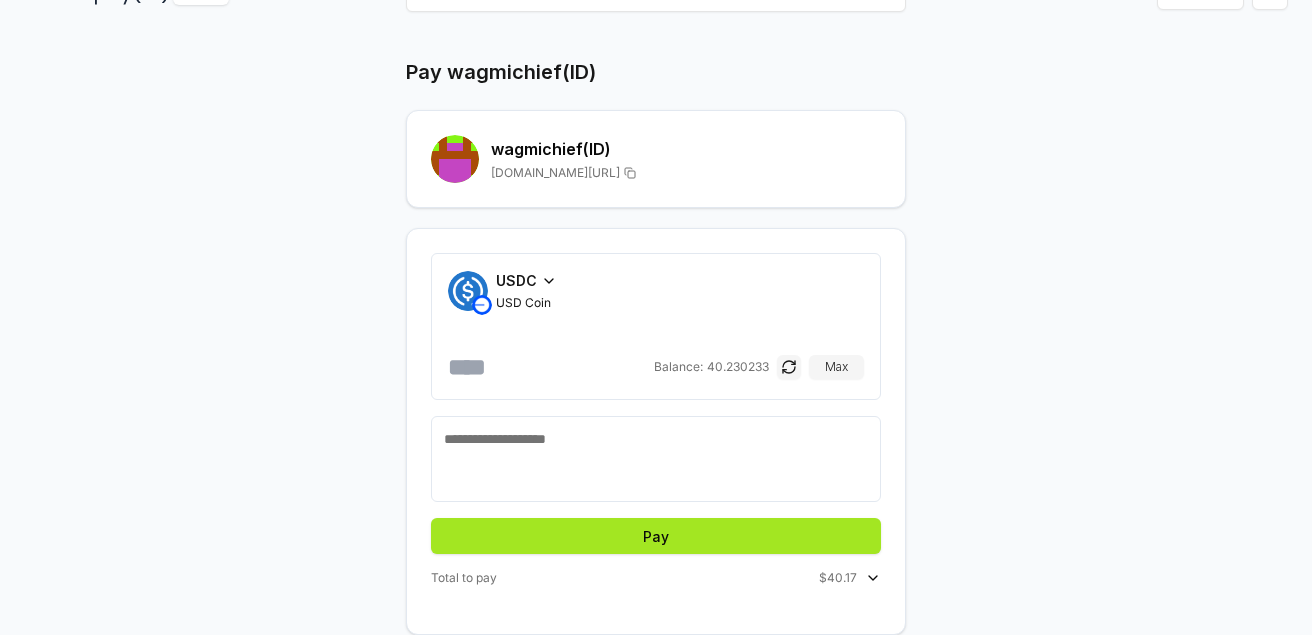 click on "Pay" at bounding box center (656, 536) 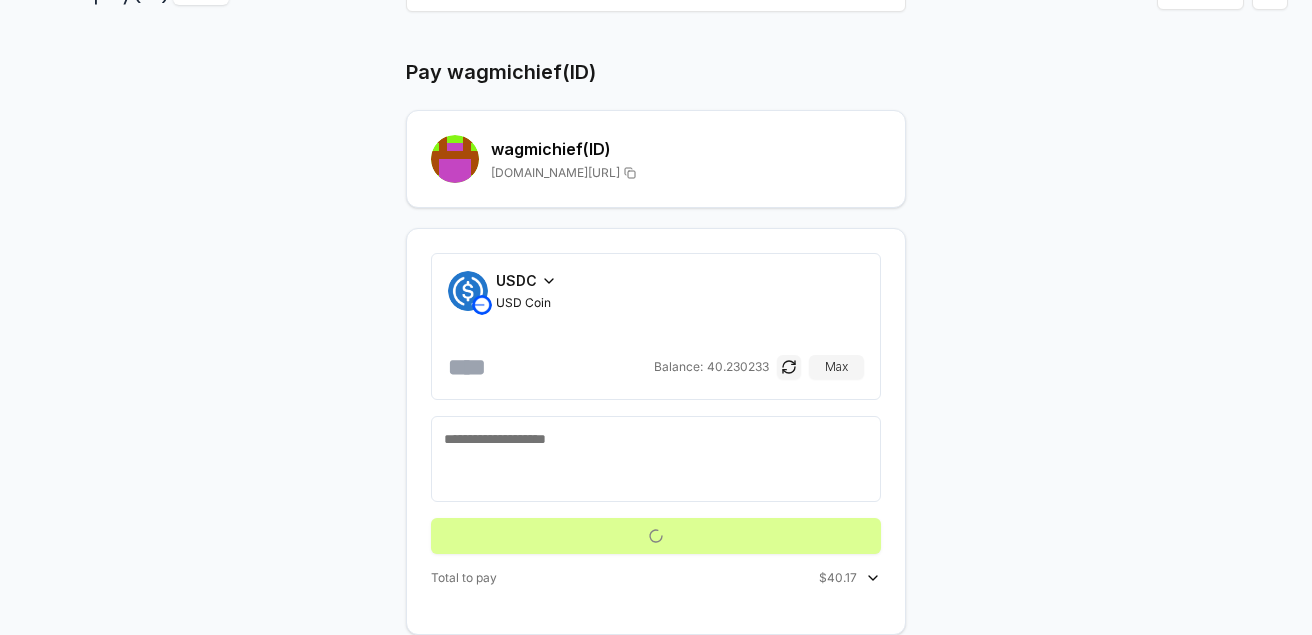 scroll, scrollTop: 57, scrollLeft: 0, axis: vertical 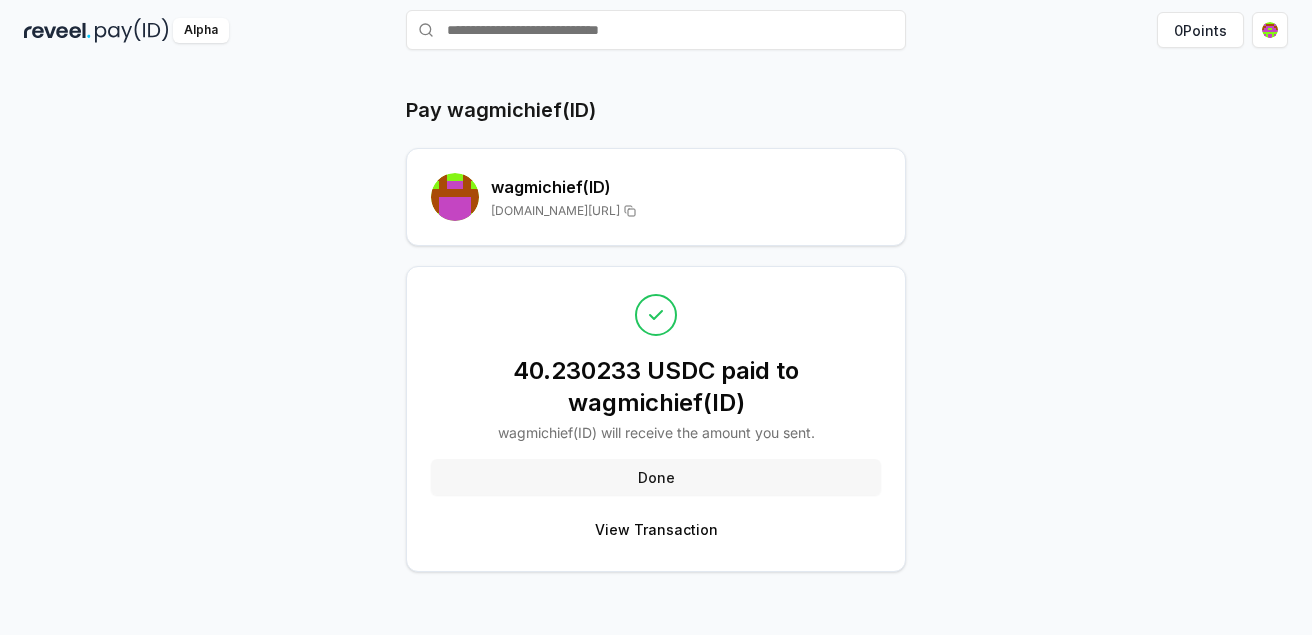 click on "Done" at bounding box center [656, 477] 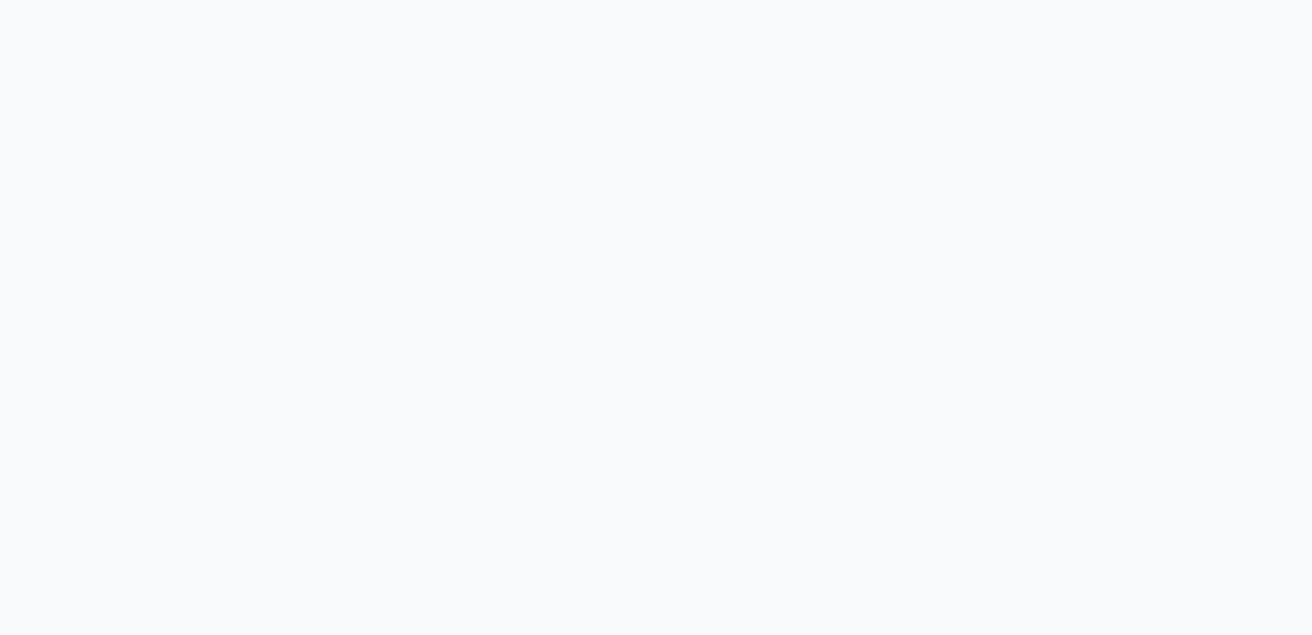 scroll, scrollTop: 0, scrollLeft: 0, axis: both 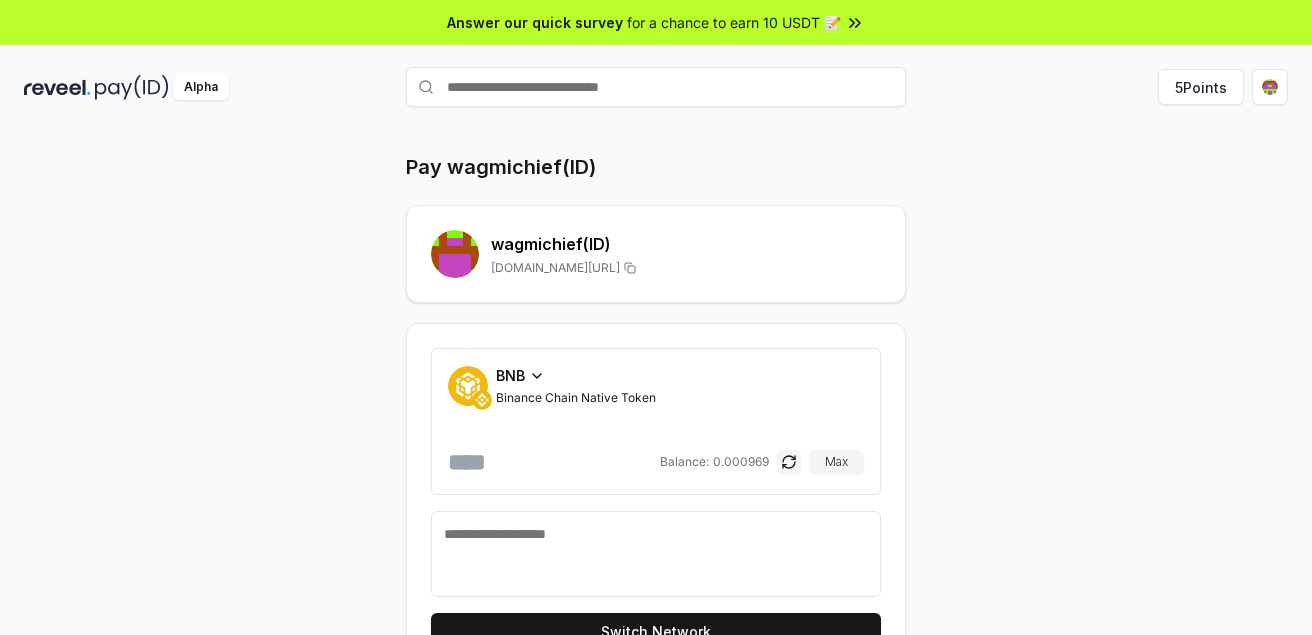 click on "BNB" at bounding box center (576, 375) 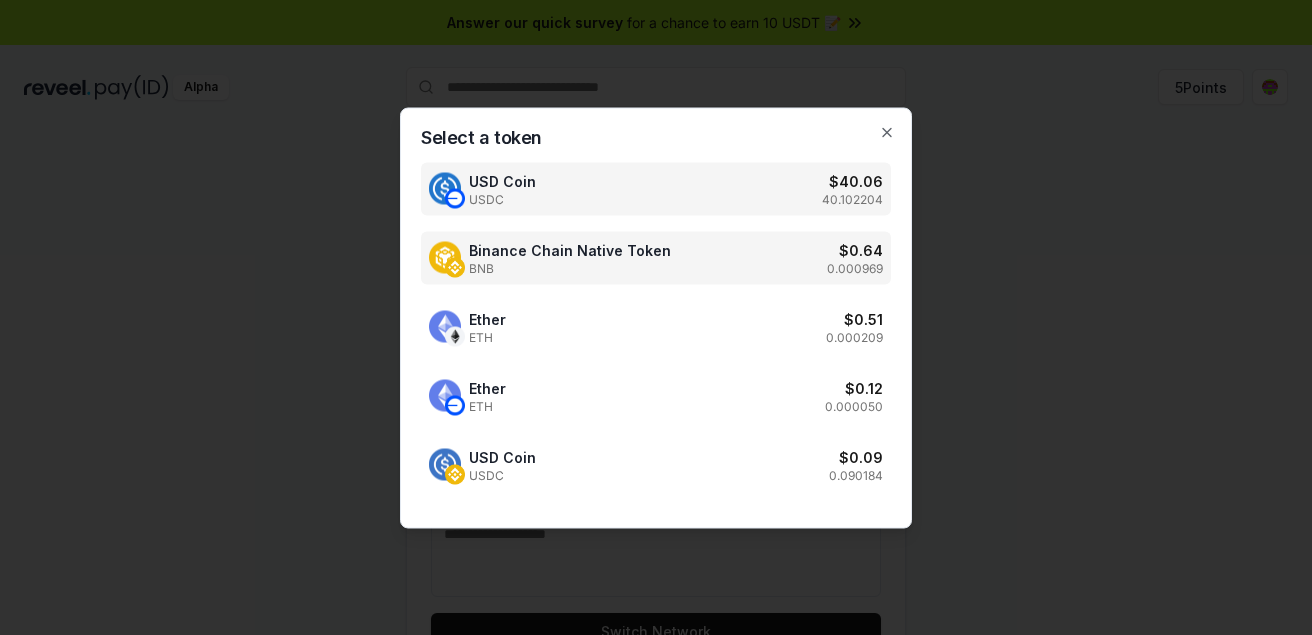 click on "USD Coin USDC $ 40.06 40.102204" at bounding box center [656, 188] 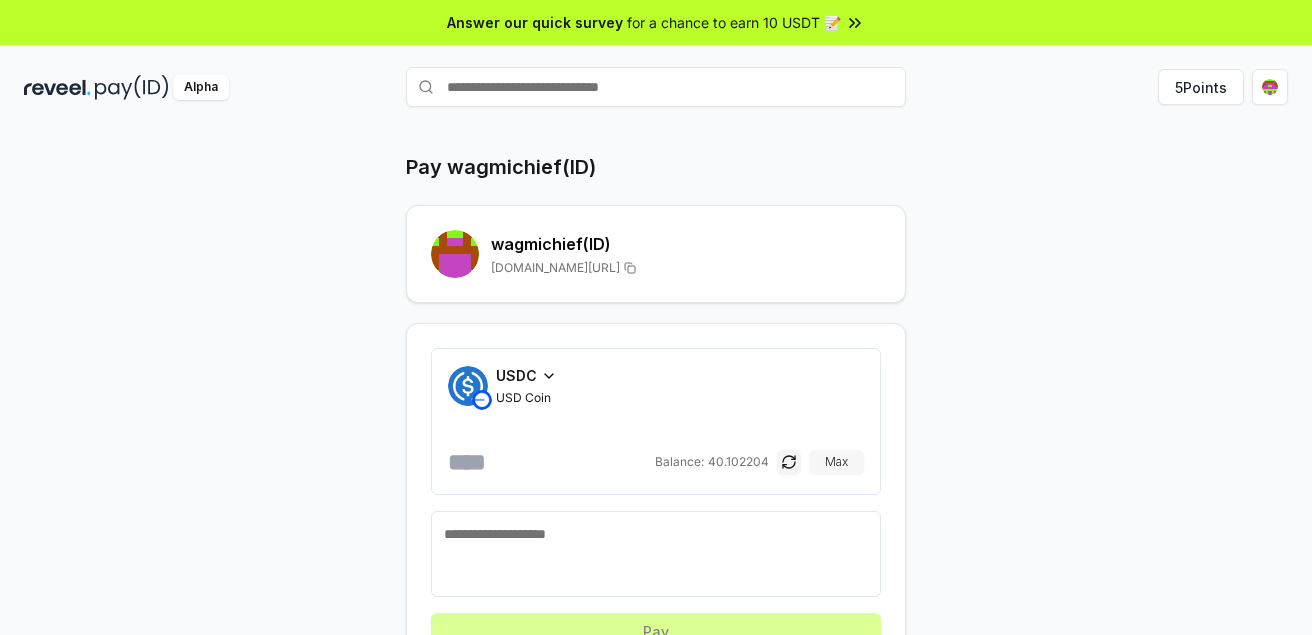 click on "Max" at bounding box center (836, 462) 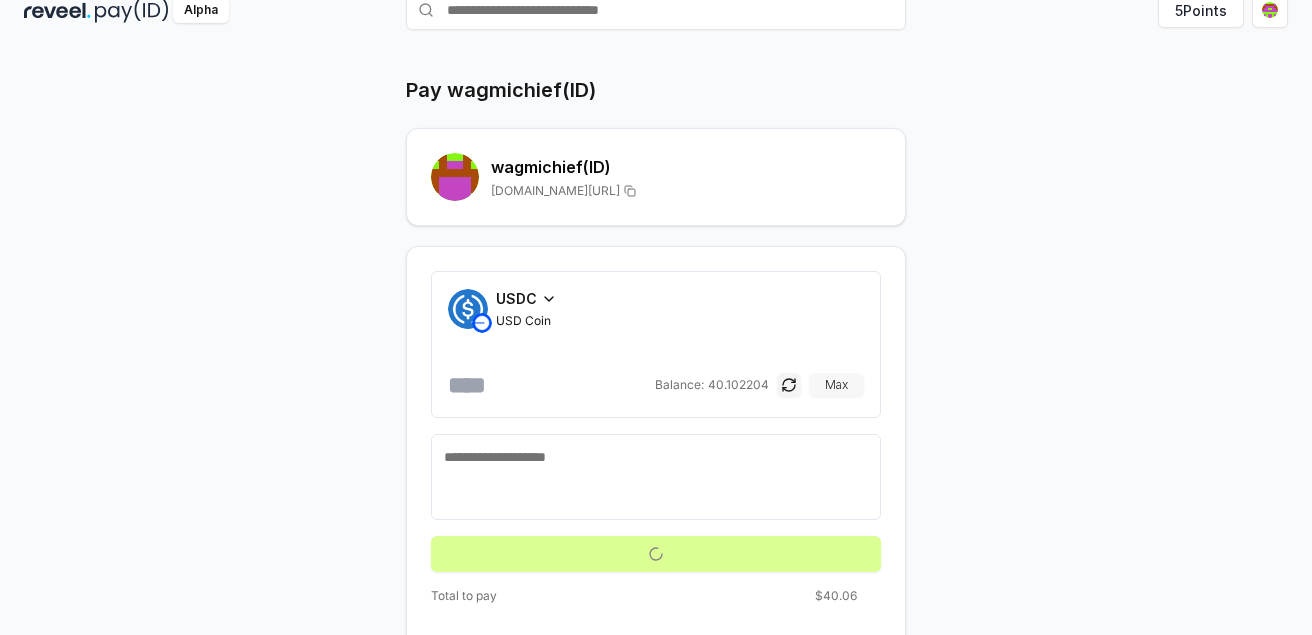 scroll, scrollTop: 95, scrollLeft: 0, axis: vertical 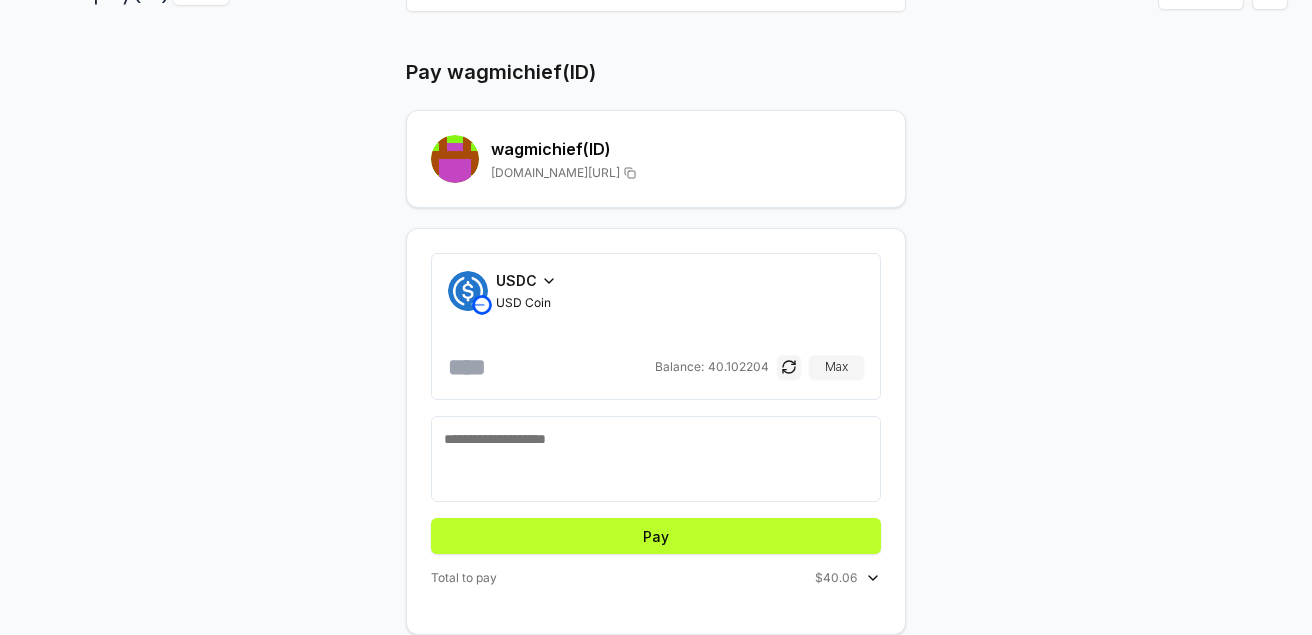click on "Pay" at bounding box center (656, 536) 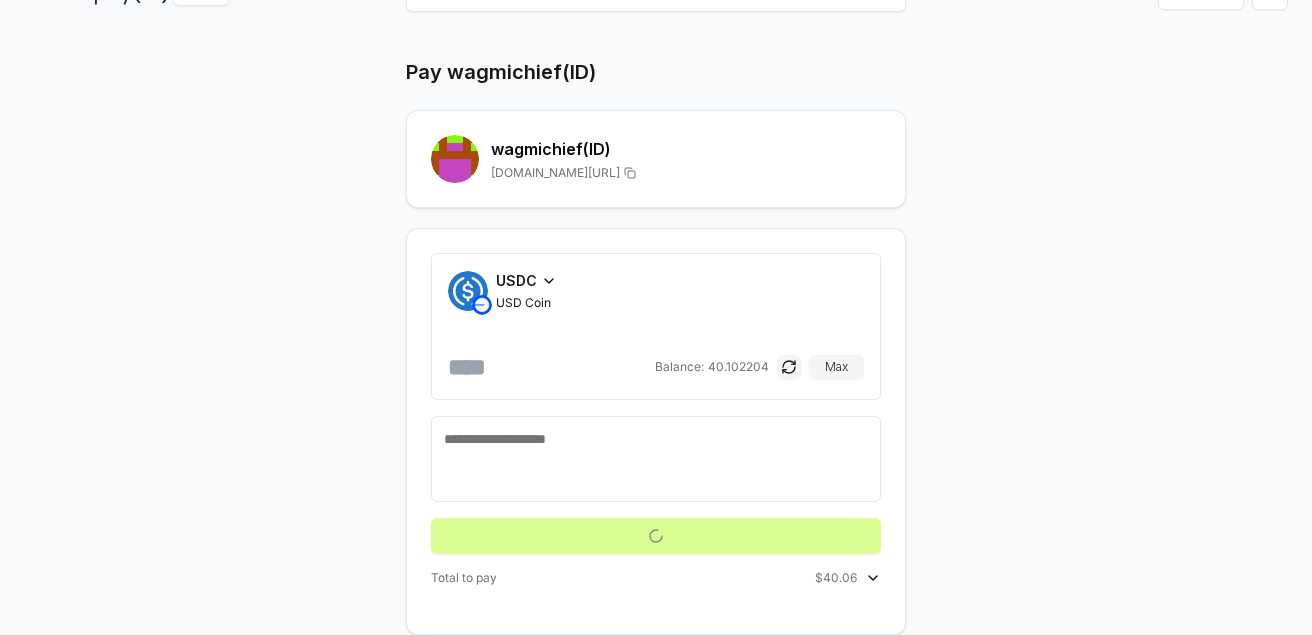 scroll, scrollTop: 57, scrollLeft: 0, axis: vertical 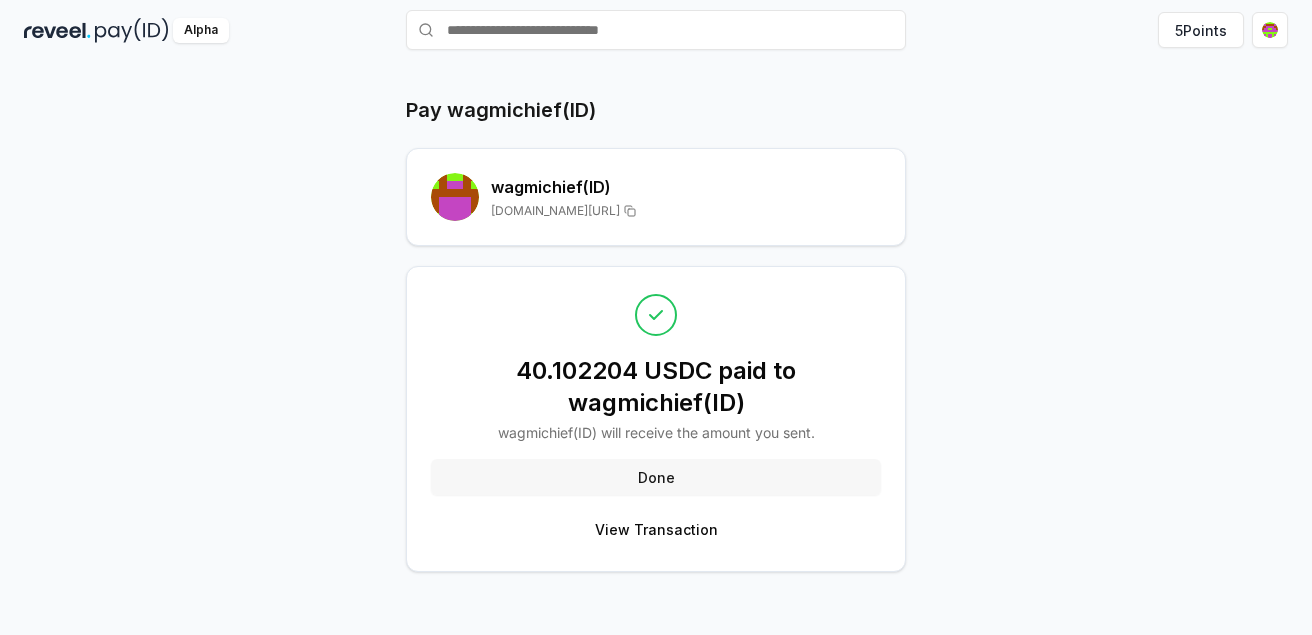 click on "Done" at bounding box center (656, 477) 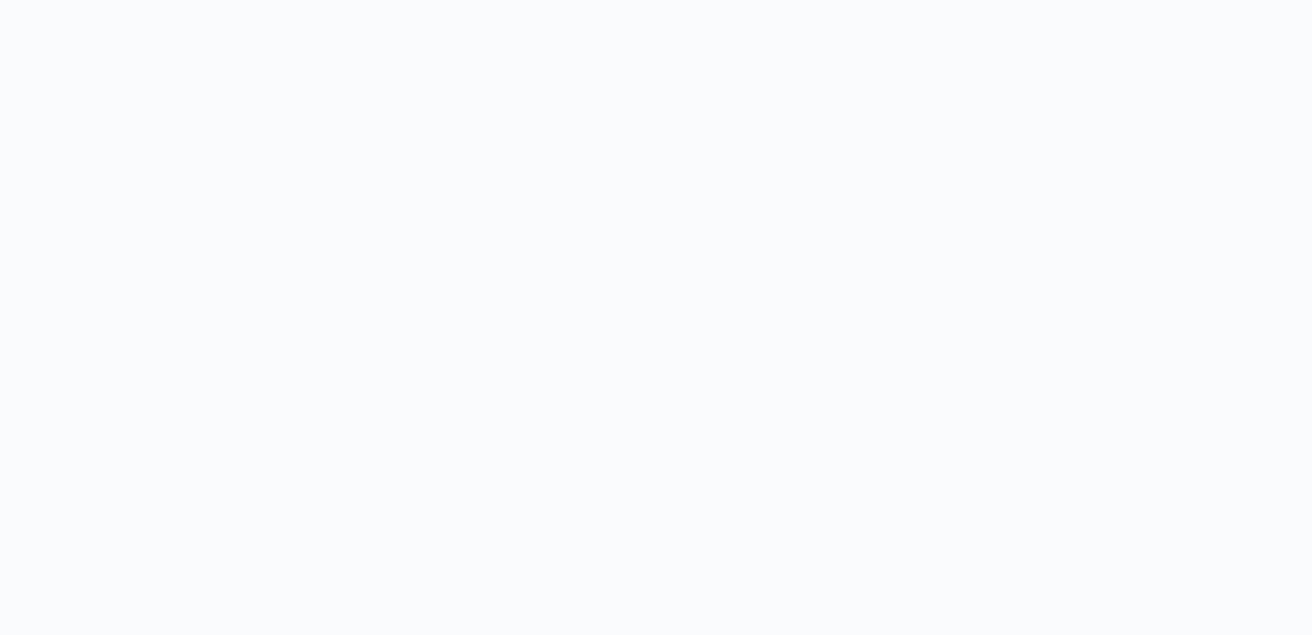 scroll, scrollTop: 0, scrollLeft: 0, axis: both 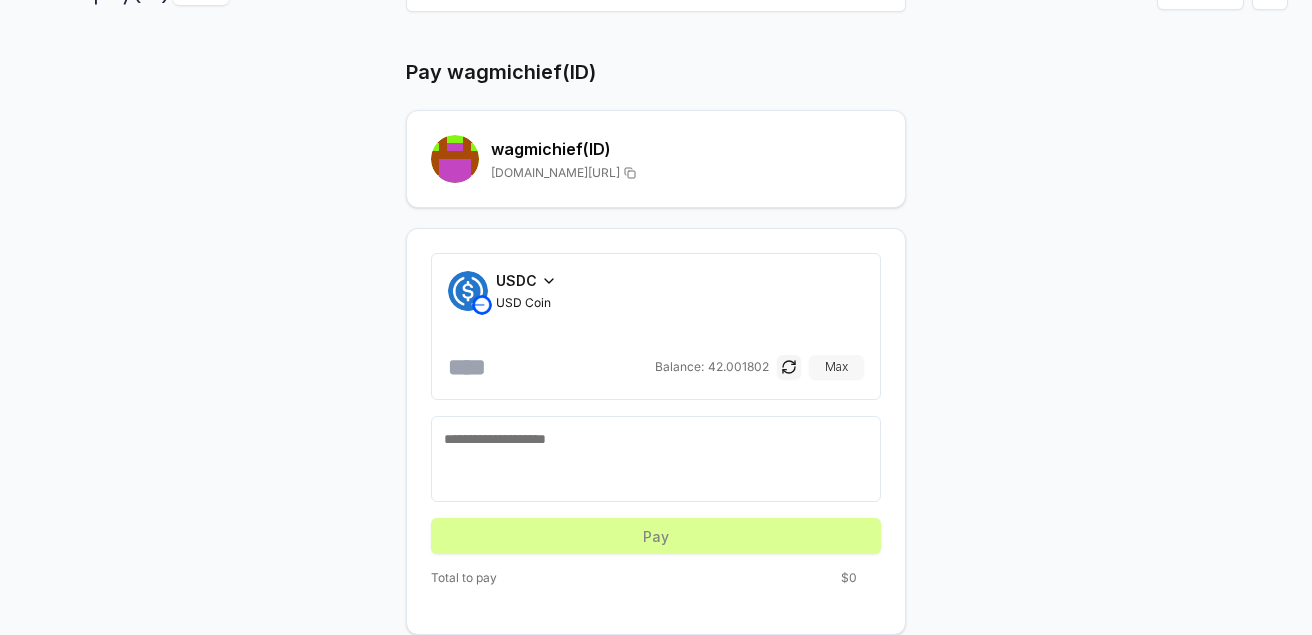 click on "Max" at bounding box center (836, 367) 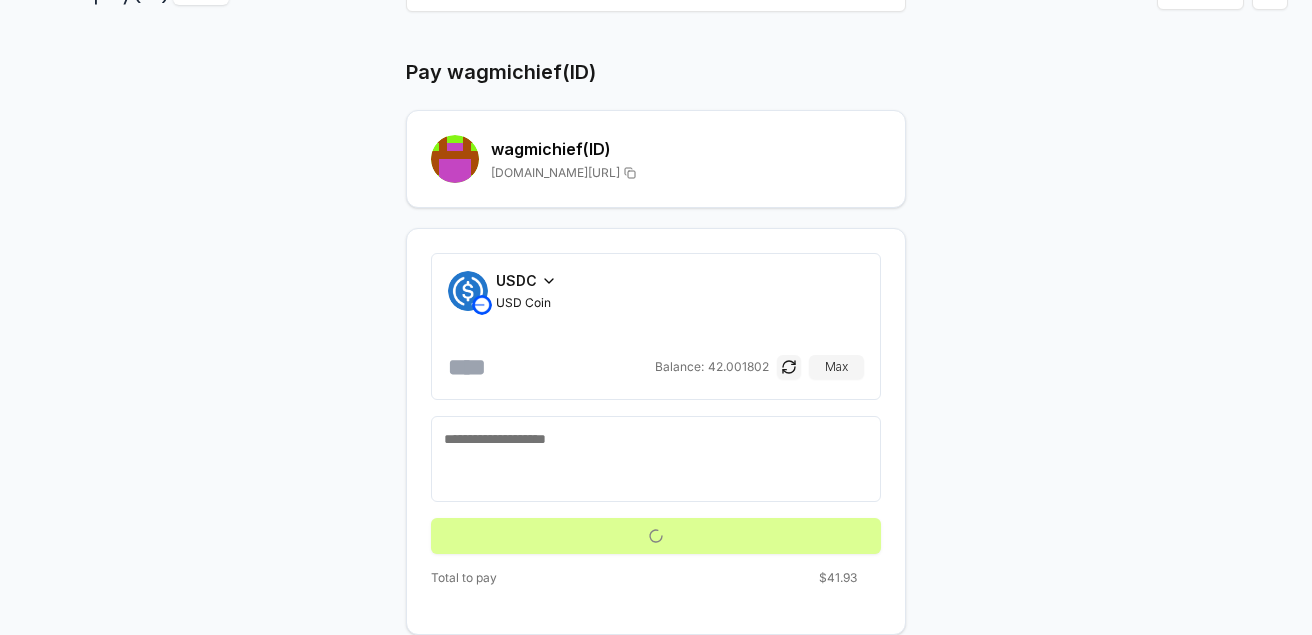 click on "USDC USD Coin ********* Balance: 42.001802 Max" at bounding box center [656, 403] 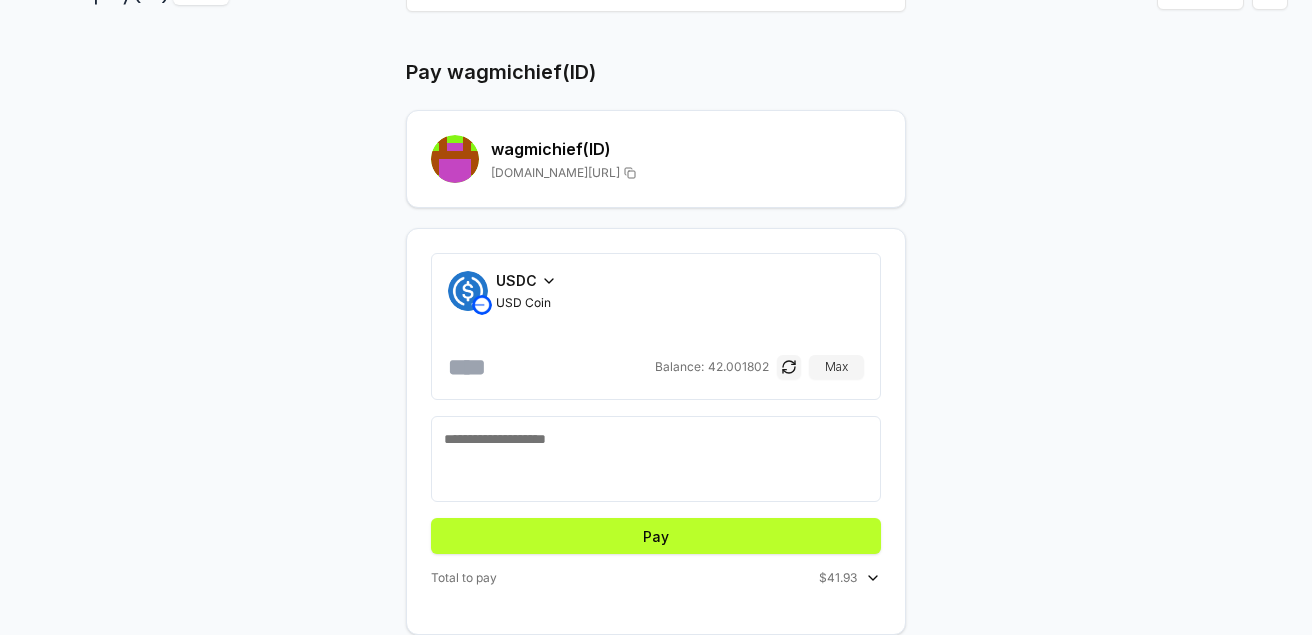 click on "Pay" at bounding box center (656, 536) 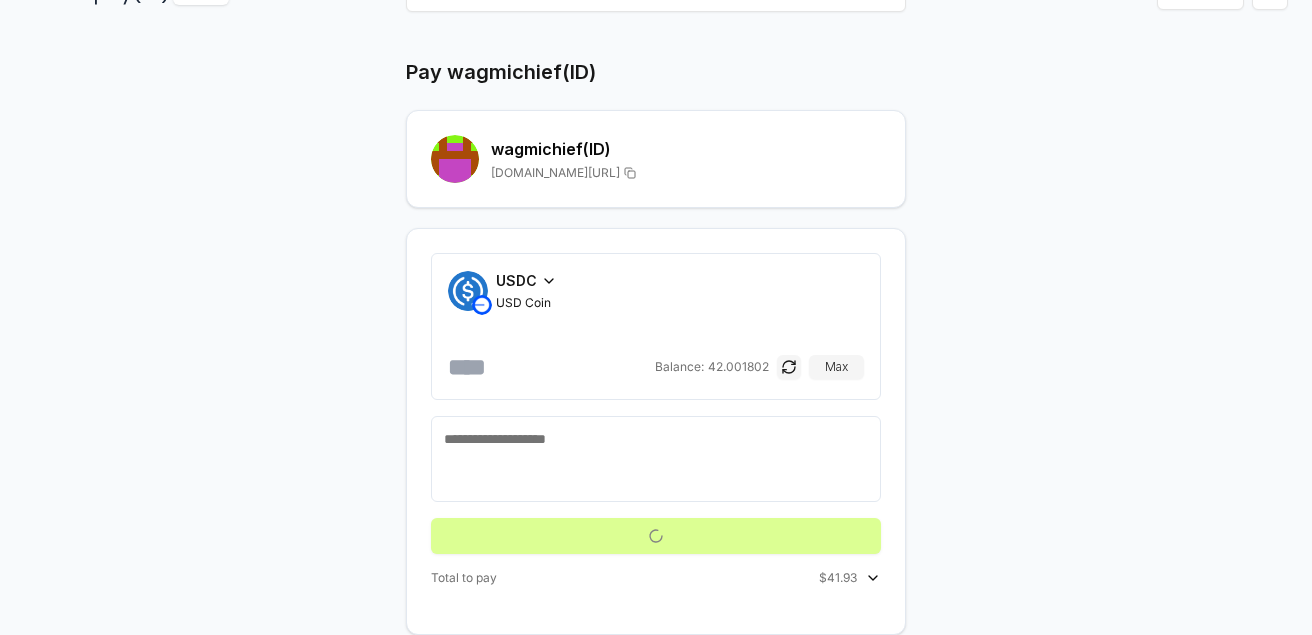 scroll, scrollTop: 57, scrollLeft: 0, axis: vertical 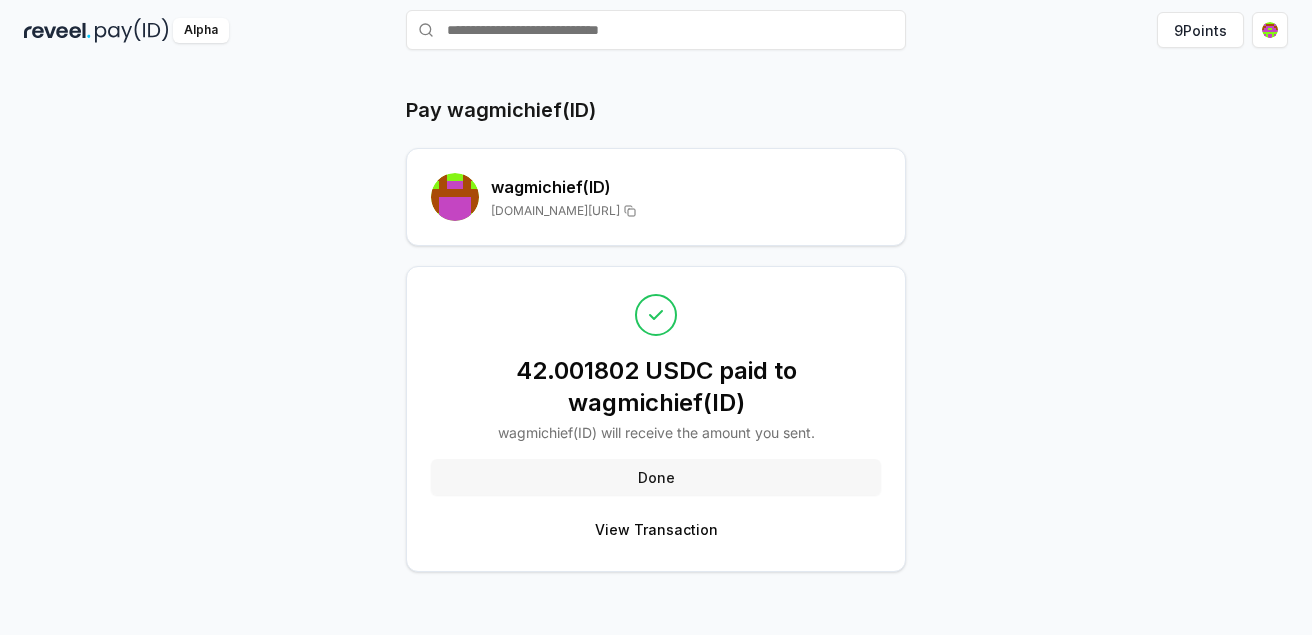 click on "Done" at bounding box center [656, 477] 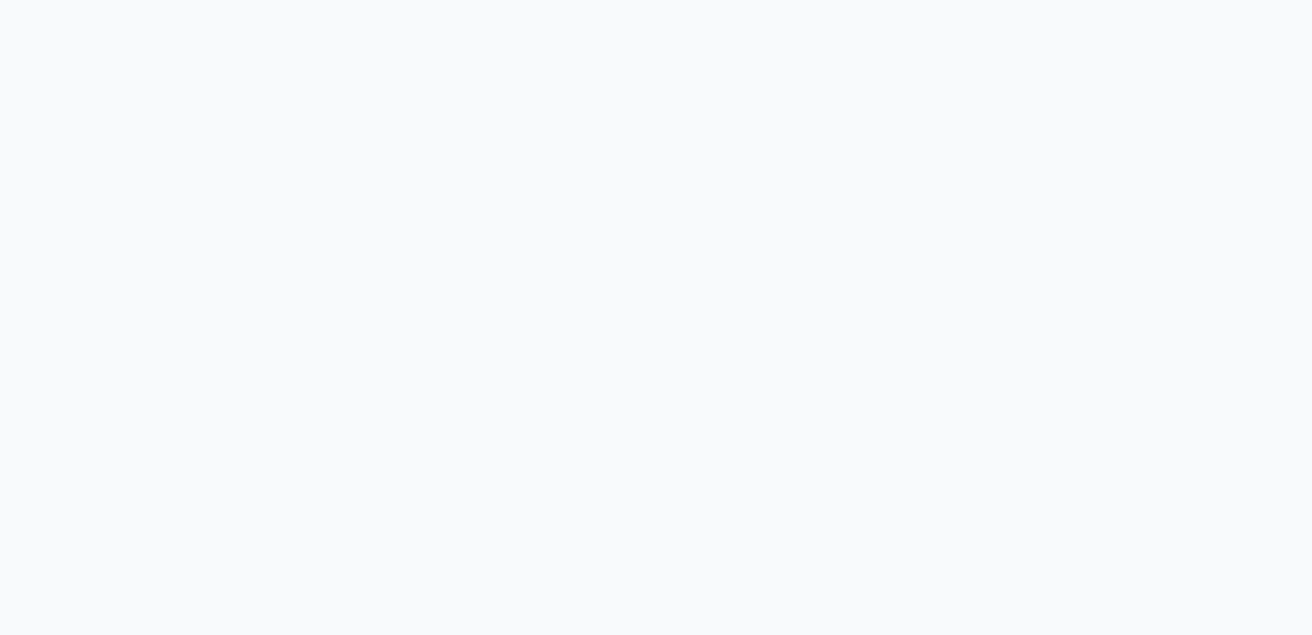 scroll, scrollTop: 0, scrollLeft: 0, axis: both 